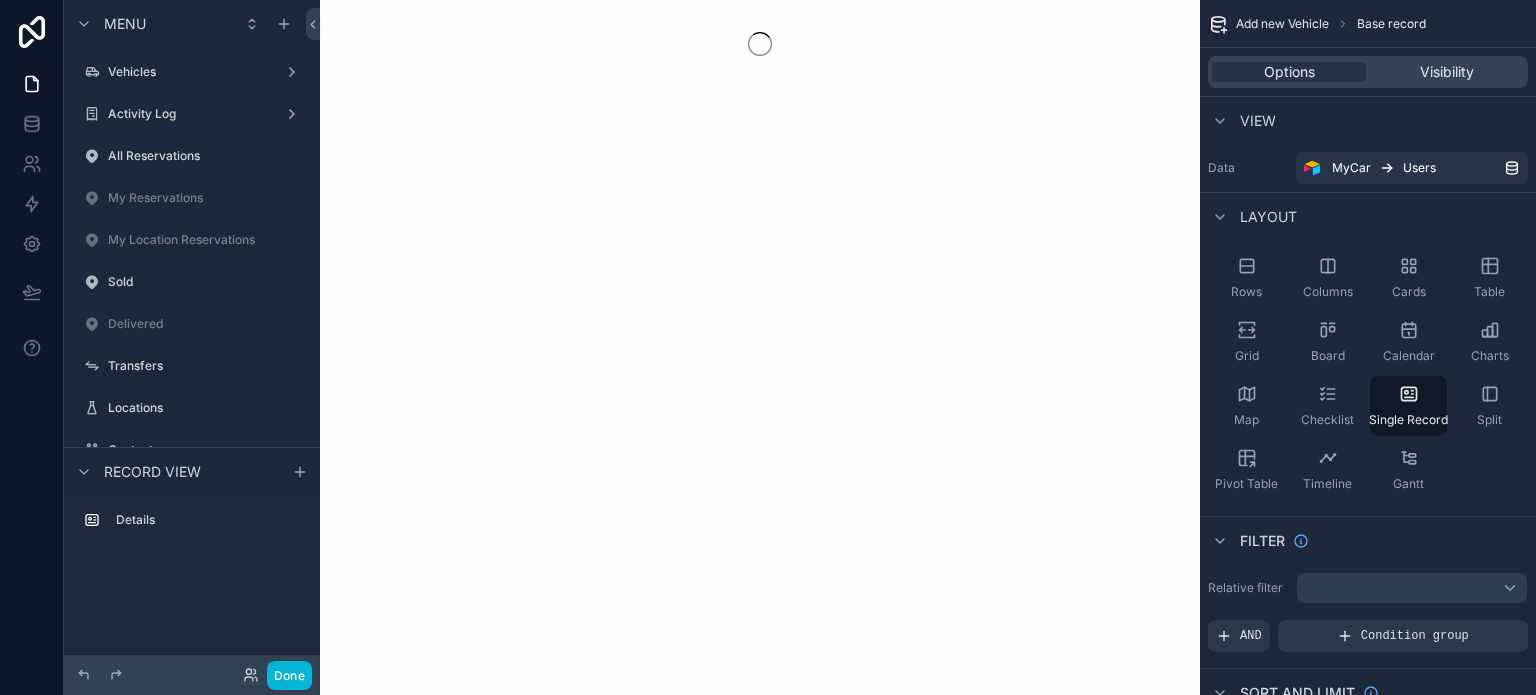 scroll, scrollTop: 0, scrollLeft: 0, axis: both 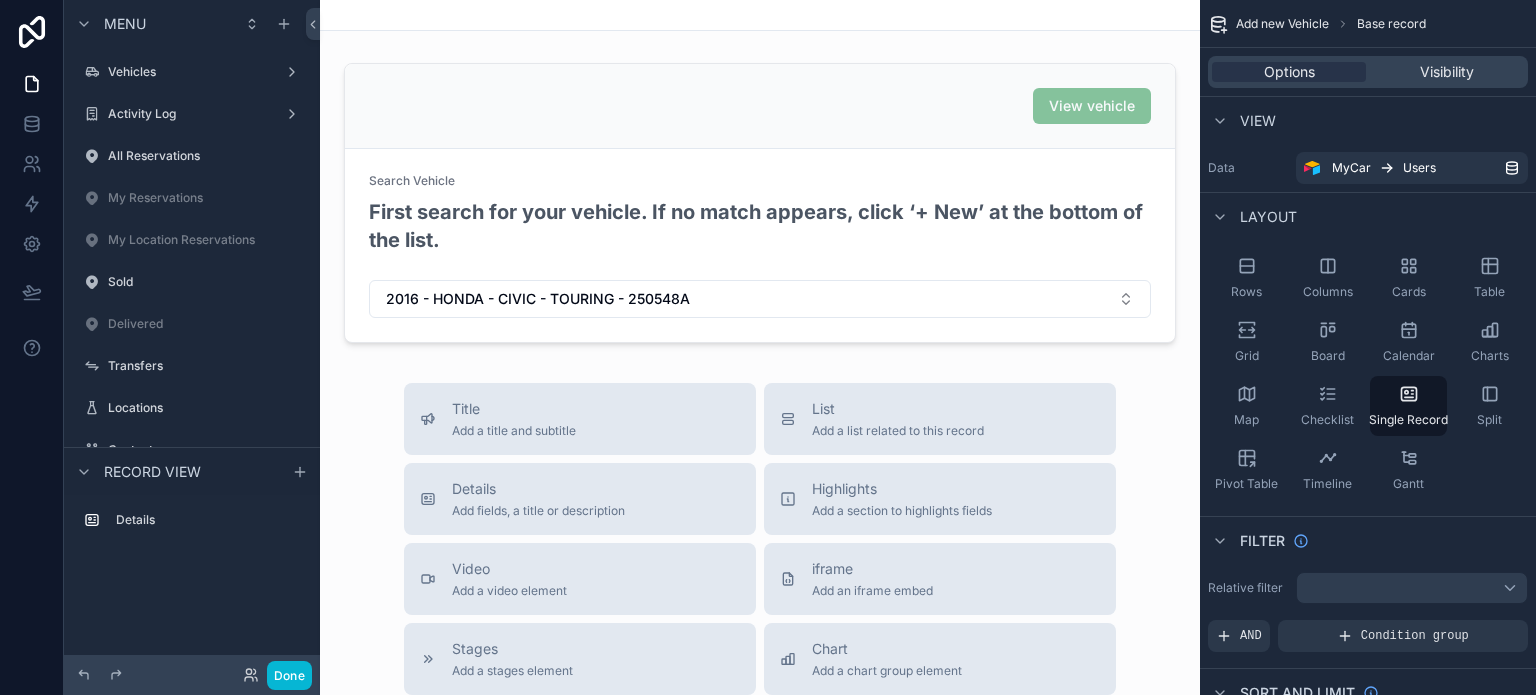 click on "Vehicles" at bounding box center (192, 72) 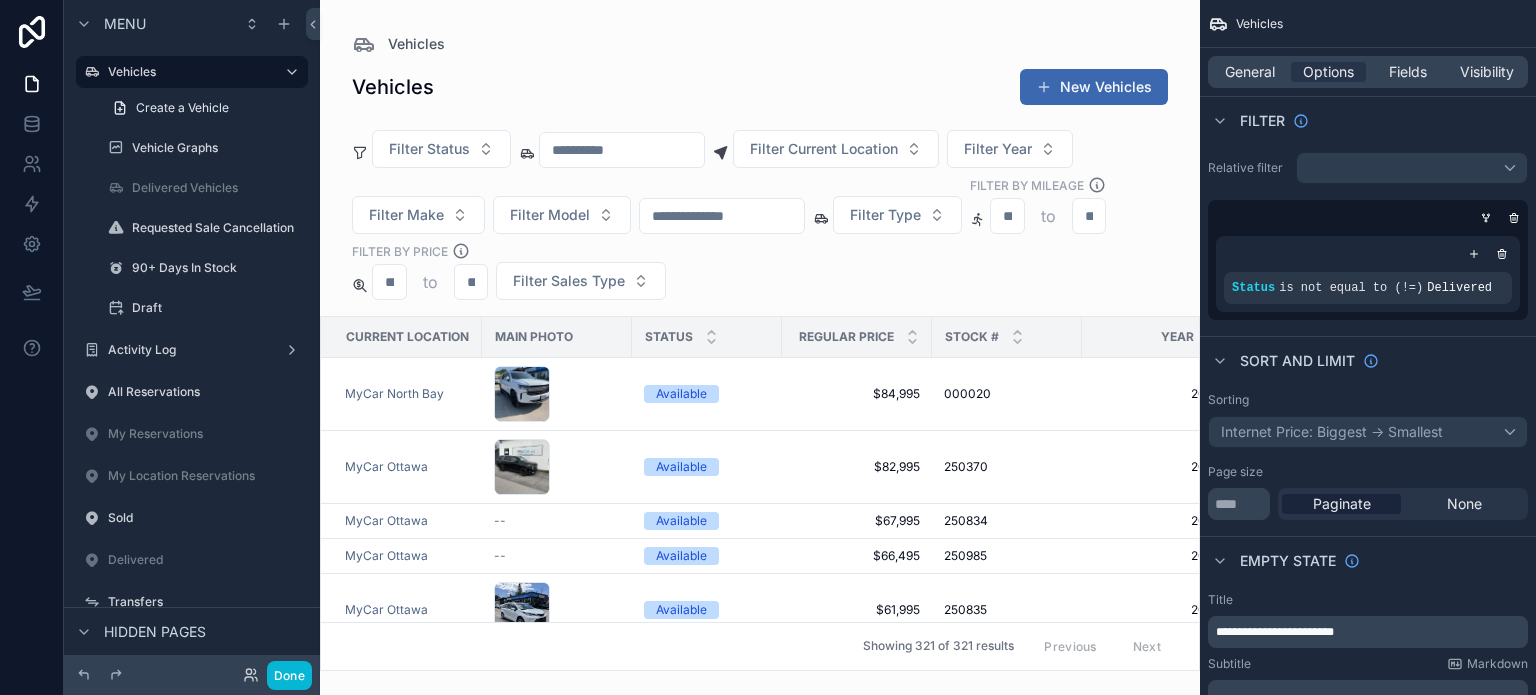 click at bounding box center [760, 347] 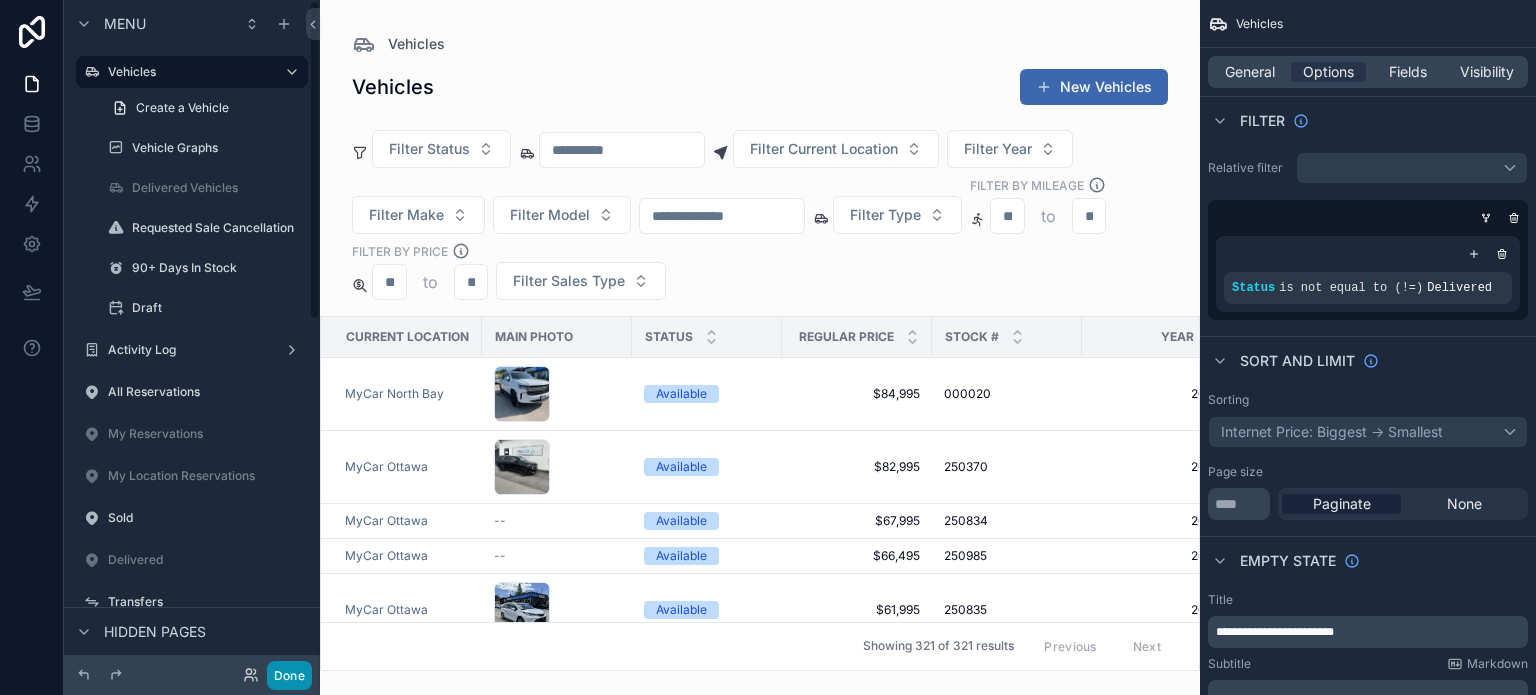 click on "Done" at bounding box center [289, 675] 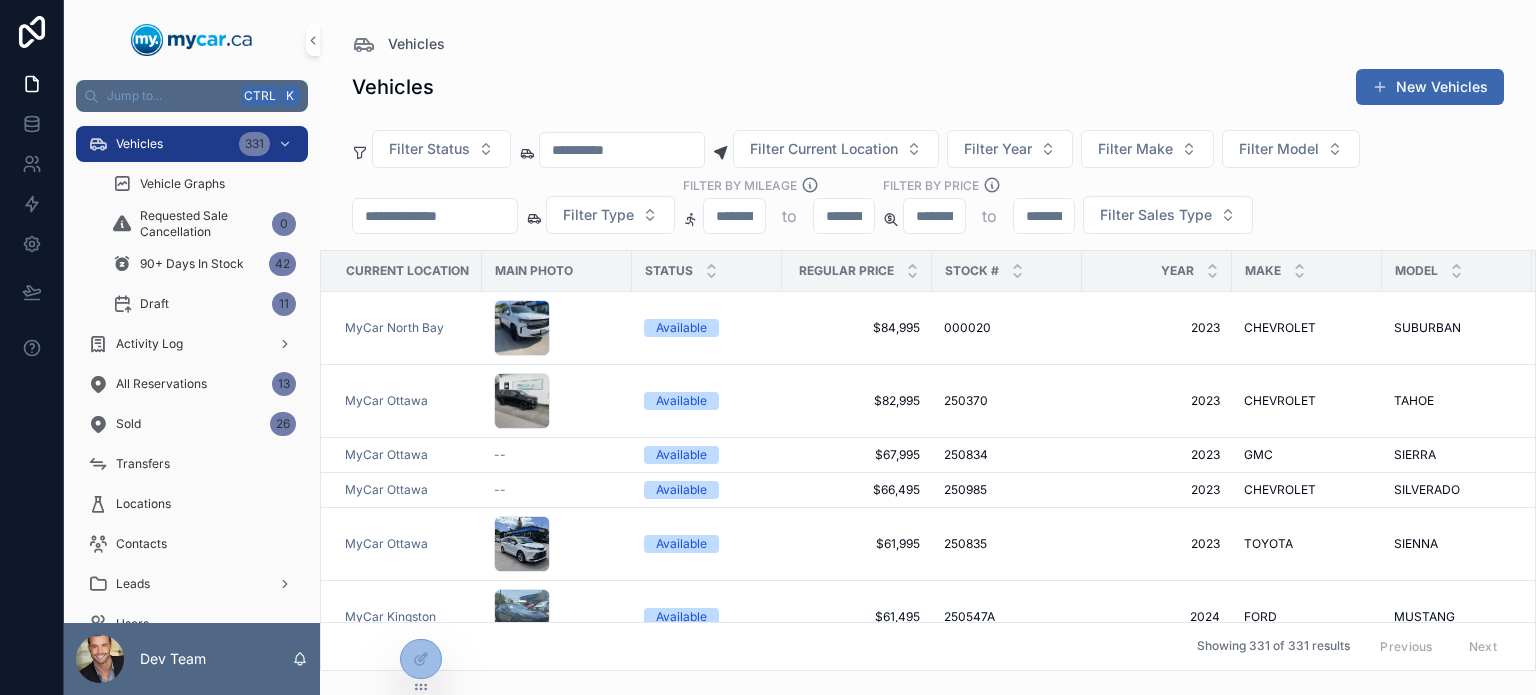 click on "Filter Status Filter Current Location Filter Year Filter Make Filter Model  Filter Type Filter By Mileage to FILTER BY PRICE to Filter Sales Type" at bounding box center (928, 186) 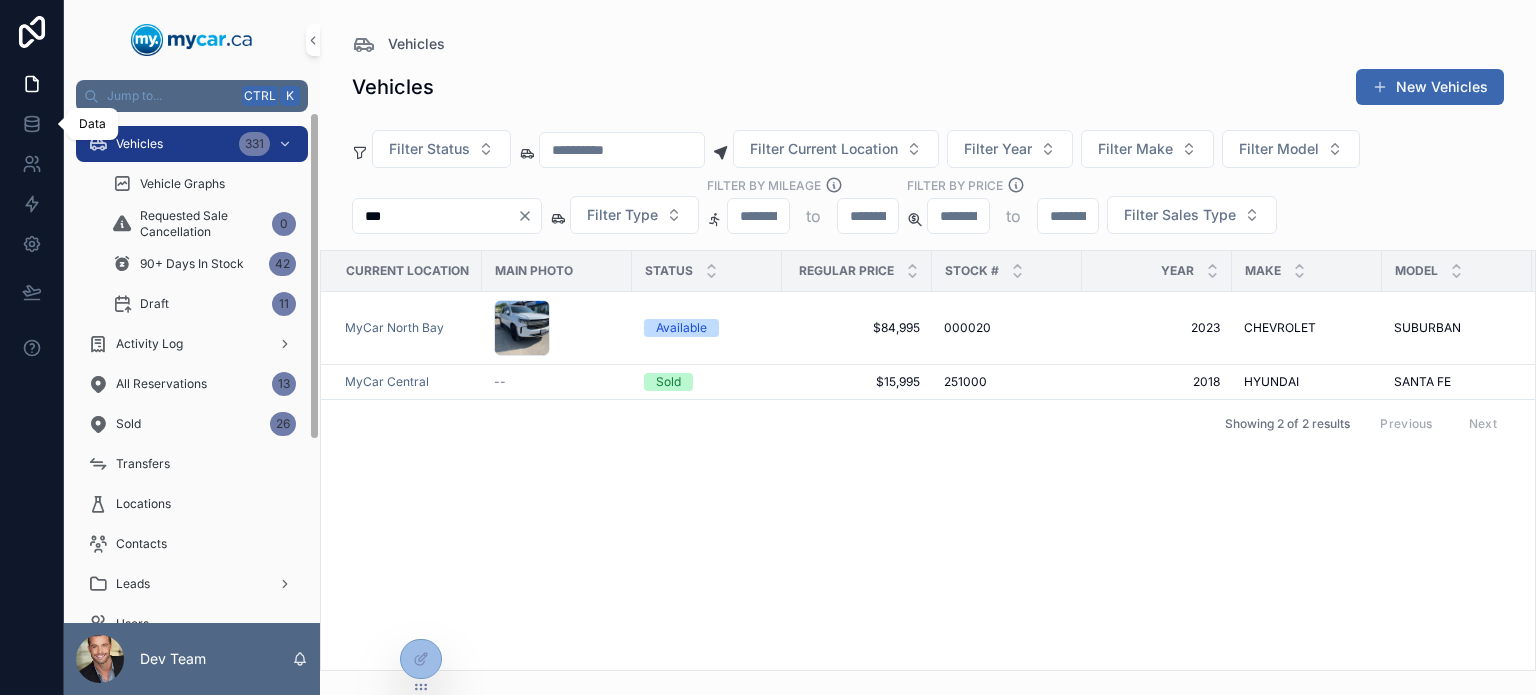 type on "***" 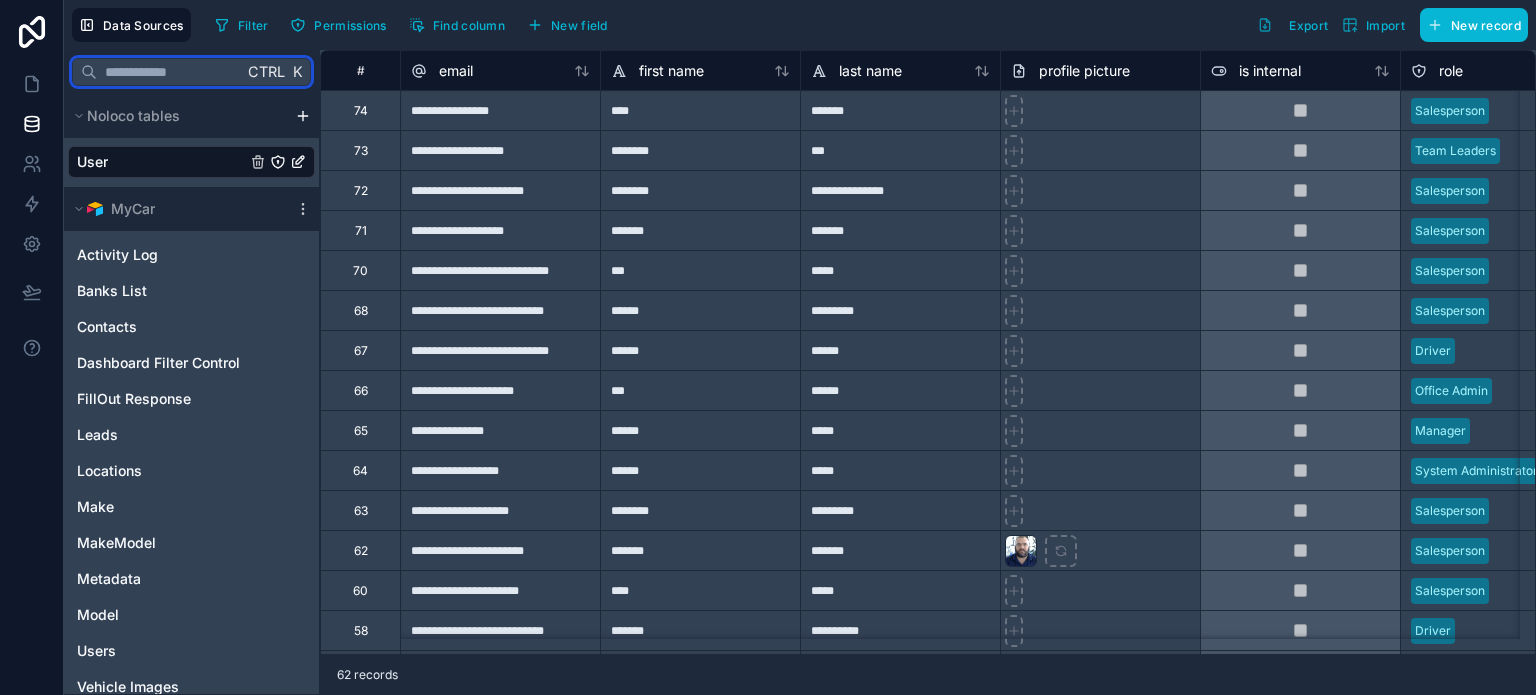 click at bounding box center [170, 72] 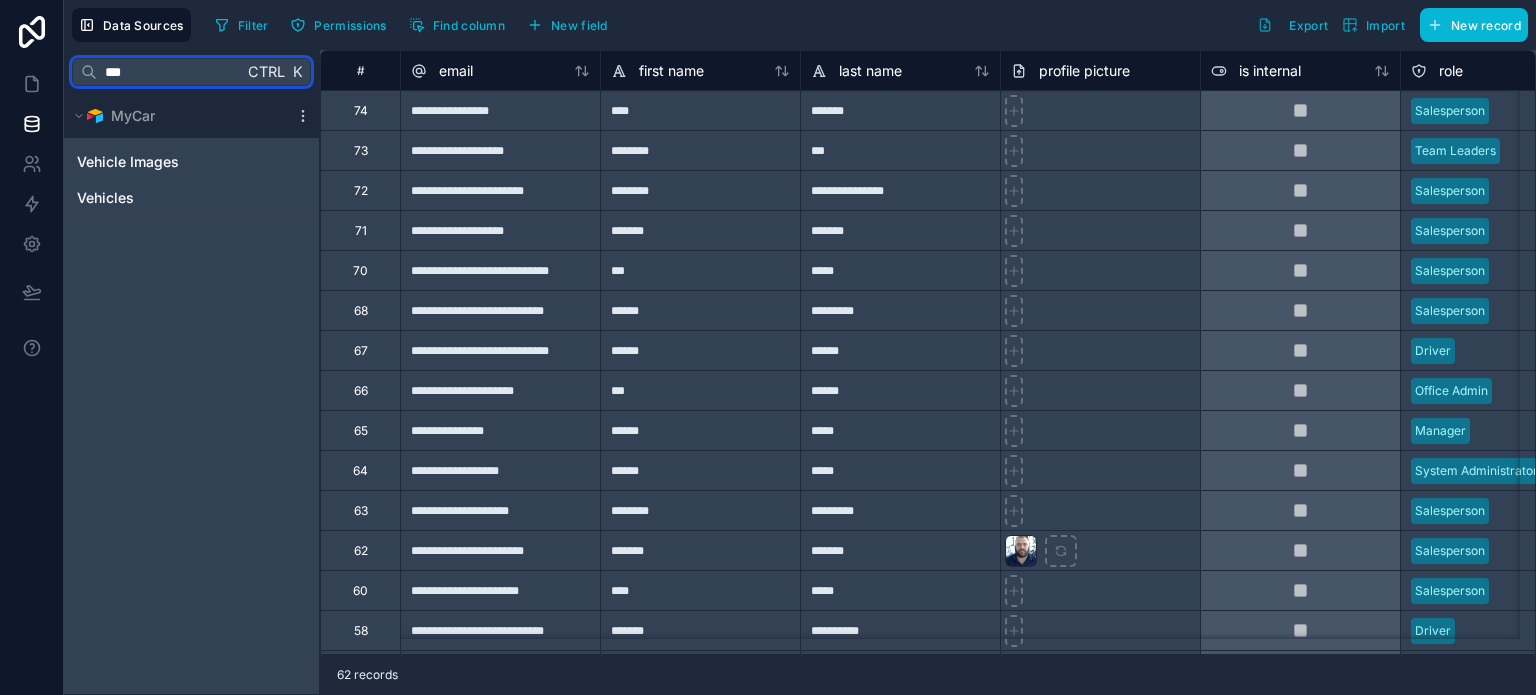 type on "***" 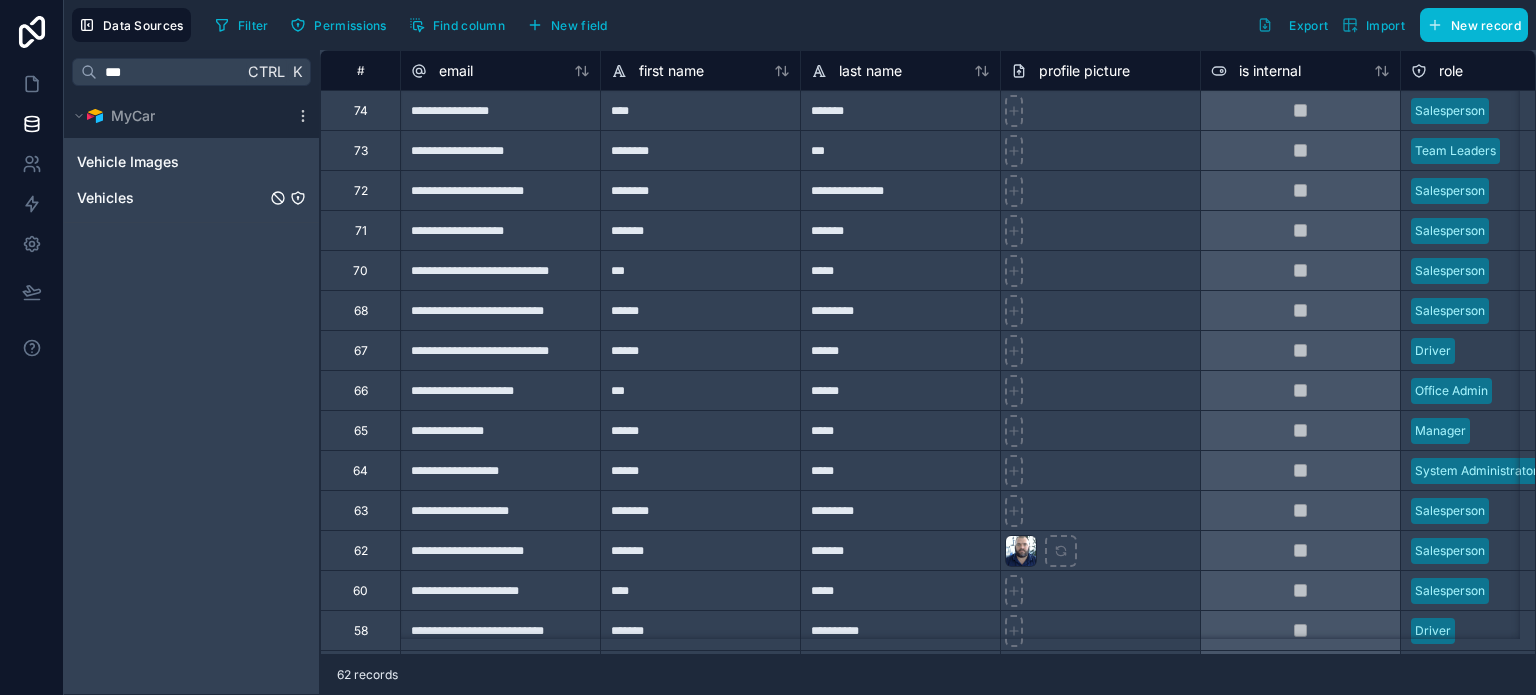 click on "Vehicles" at bounding box center [191, 198] 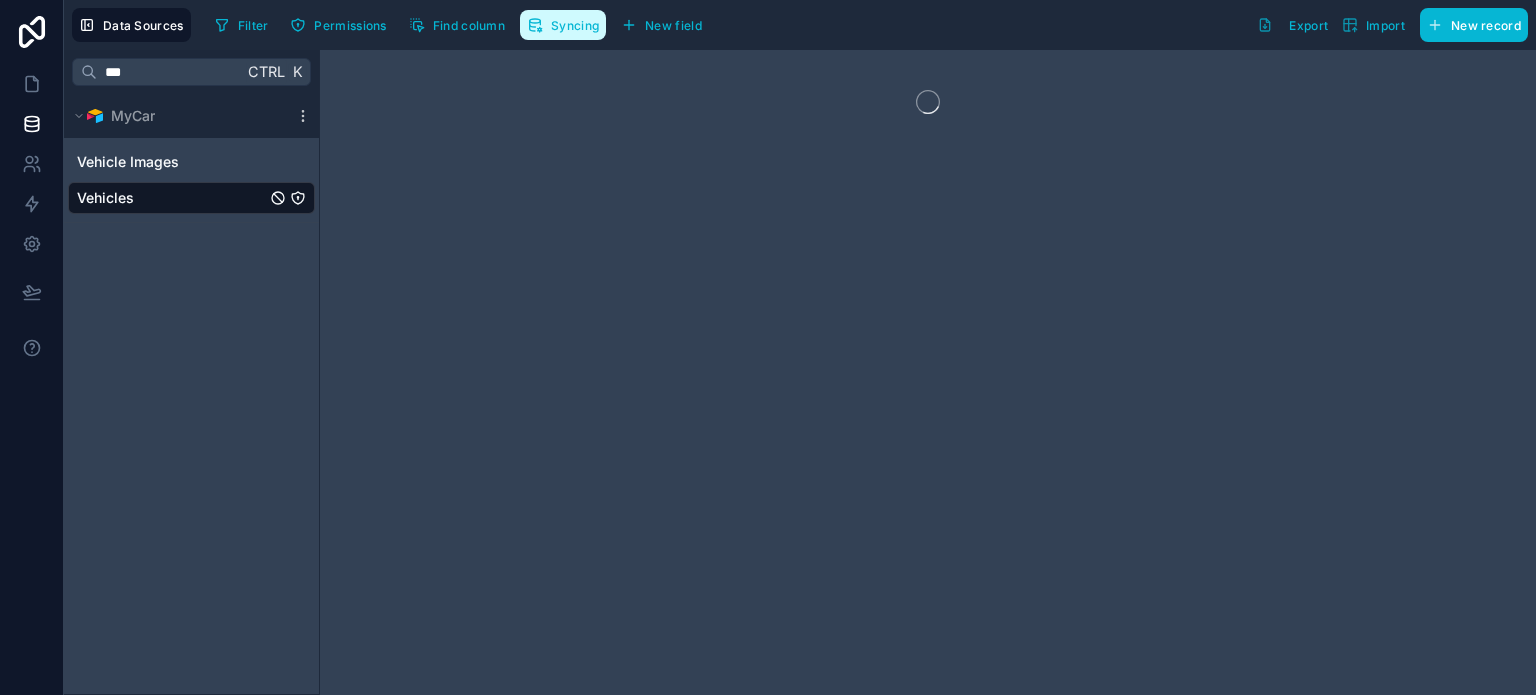 click on "Syncing" at bounding box center (563, 25) 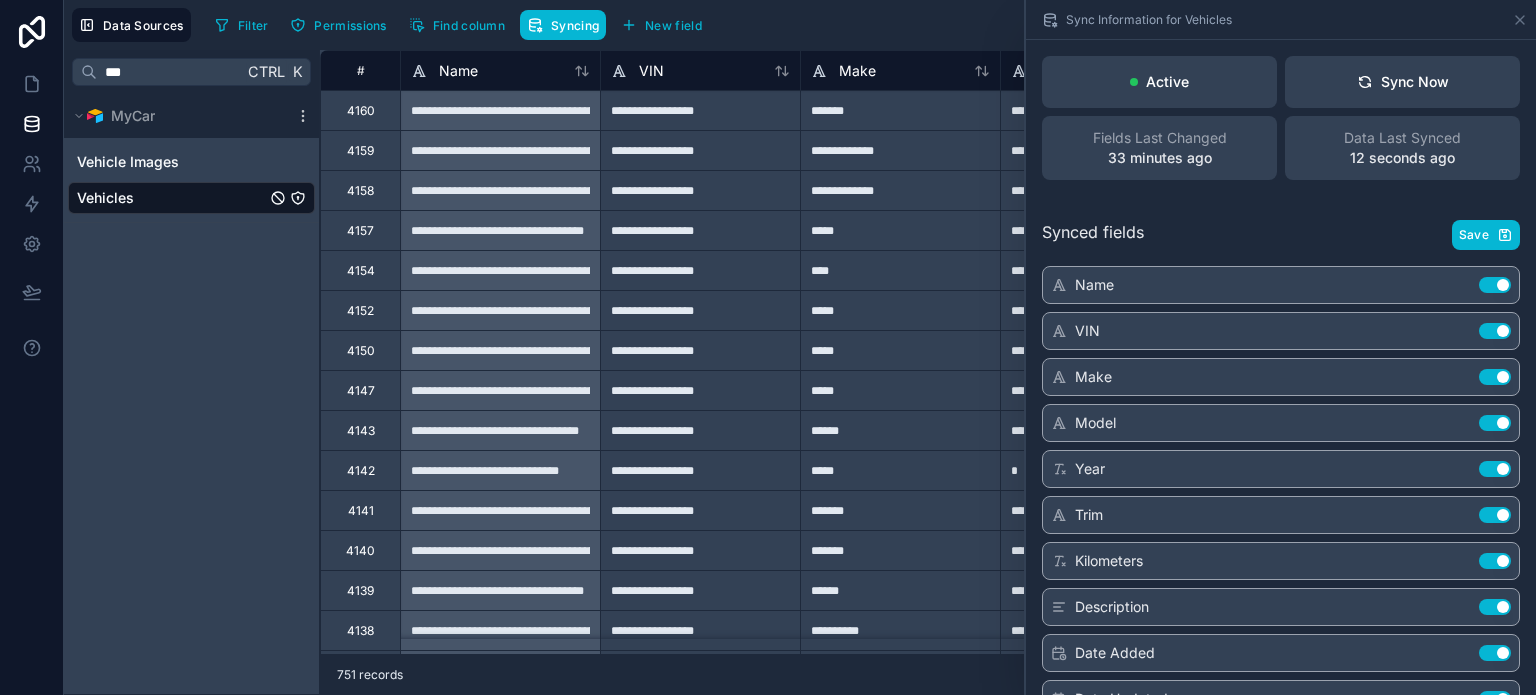 click 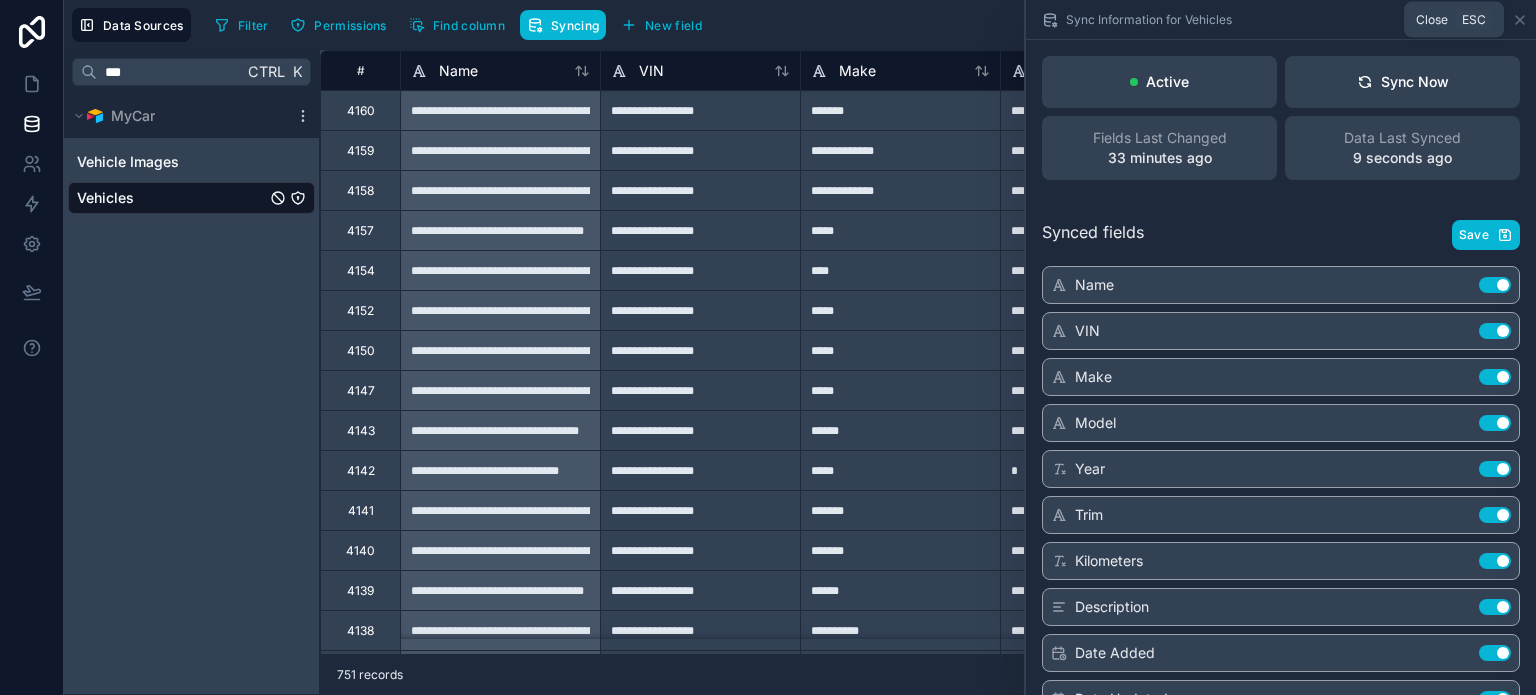 click 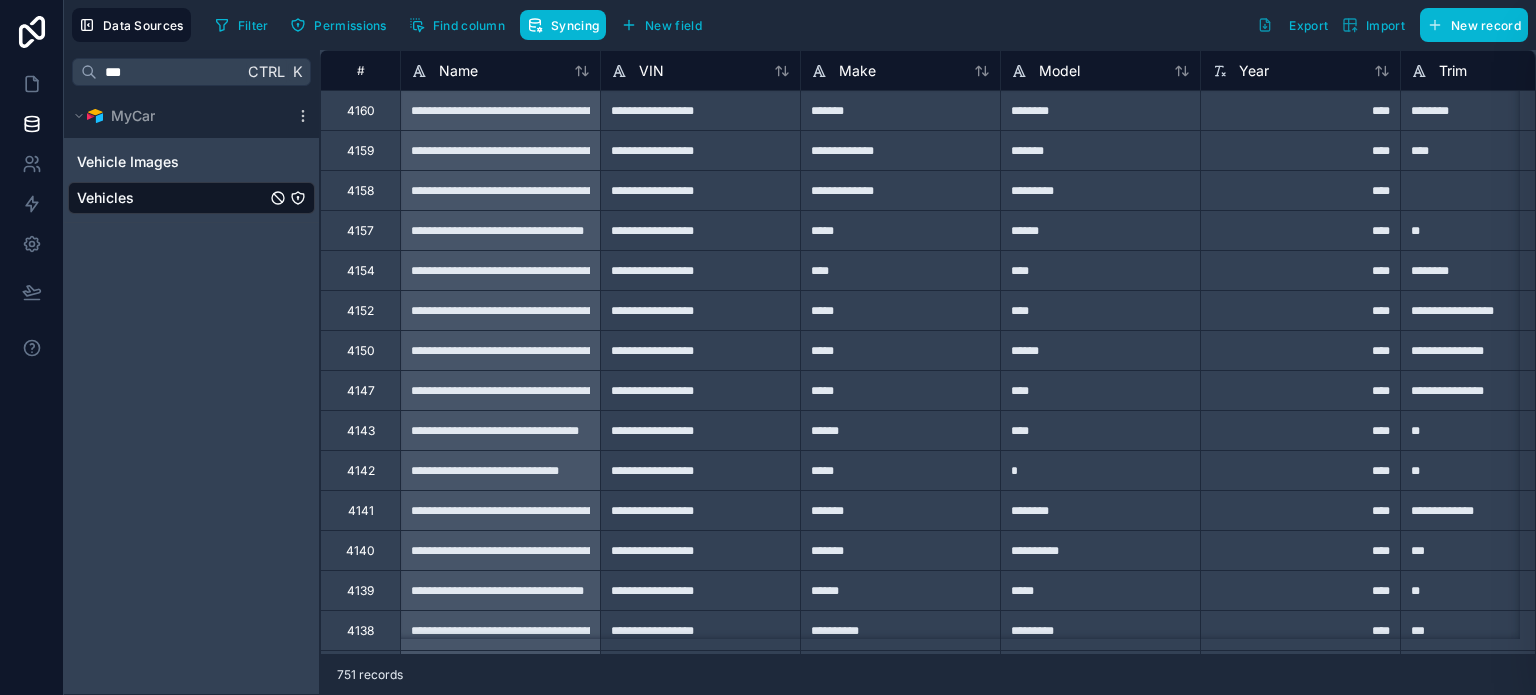 click at bounding box center [31, 84] 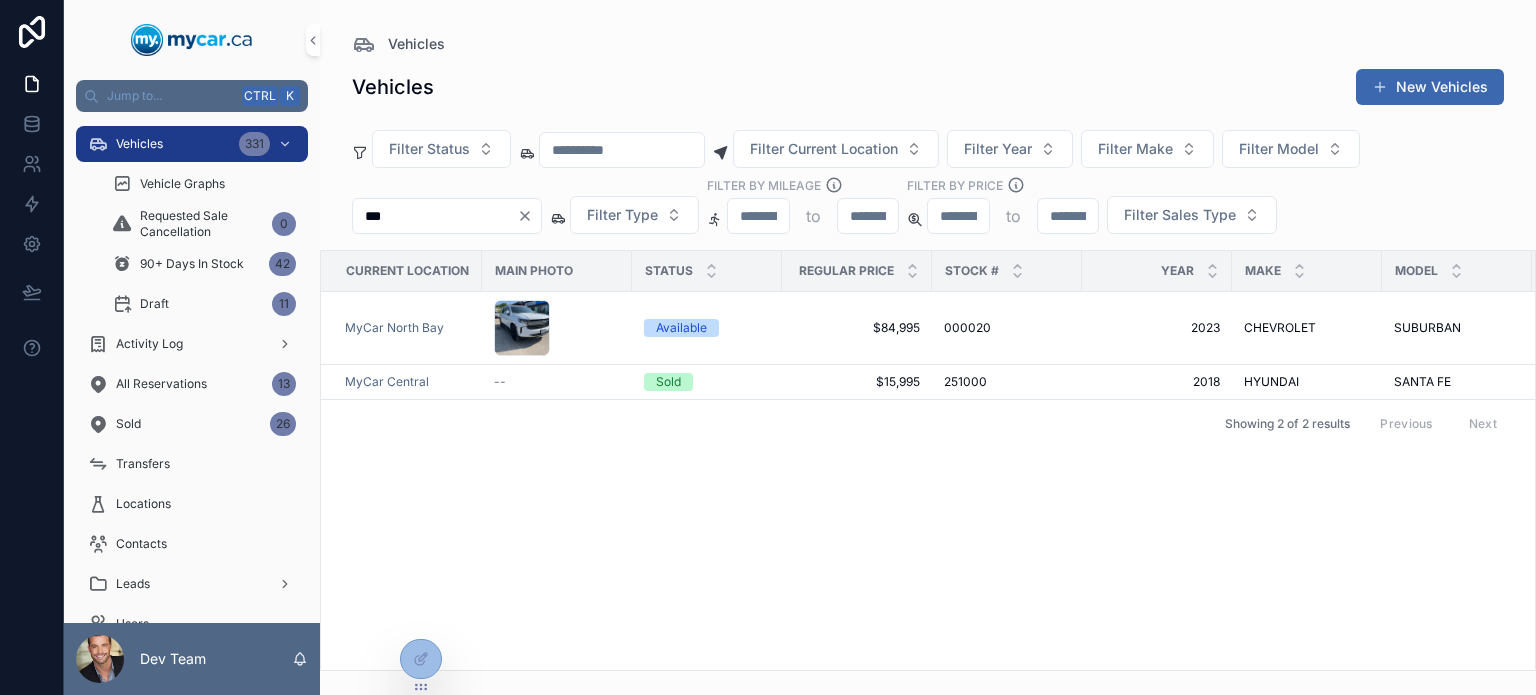 type on "***" 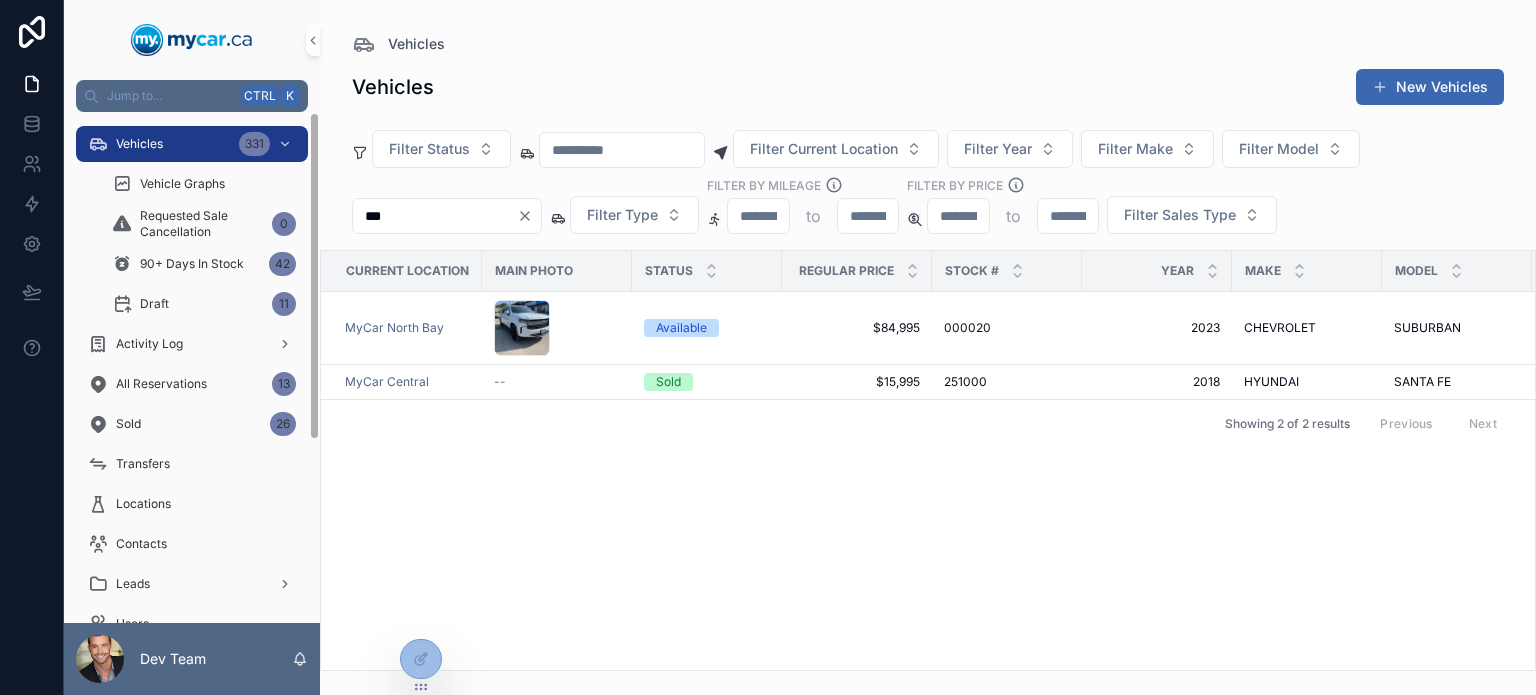 scroll, scrollTop: 284, scrollLeft: 0, axis: vertical 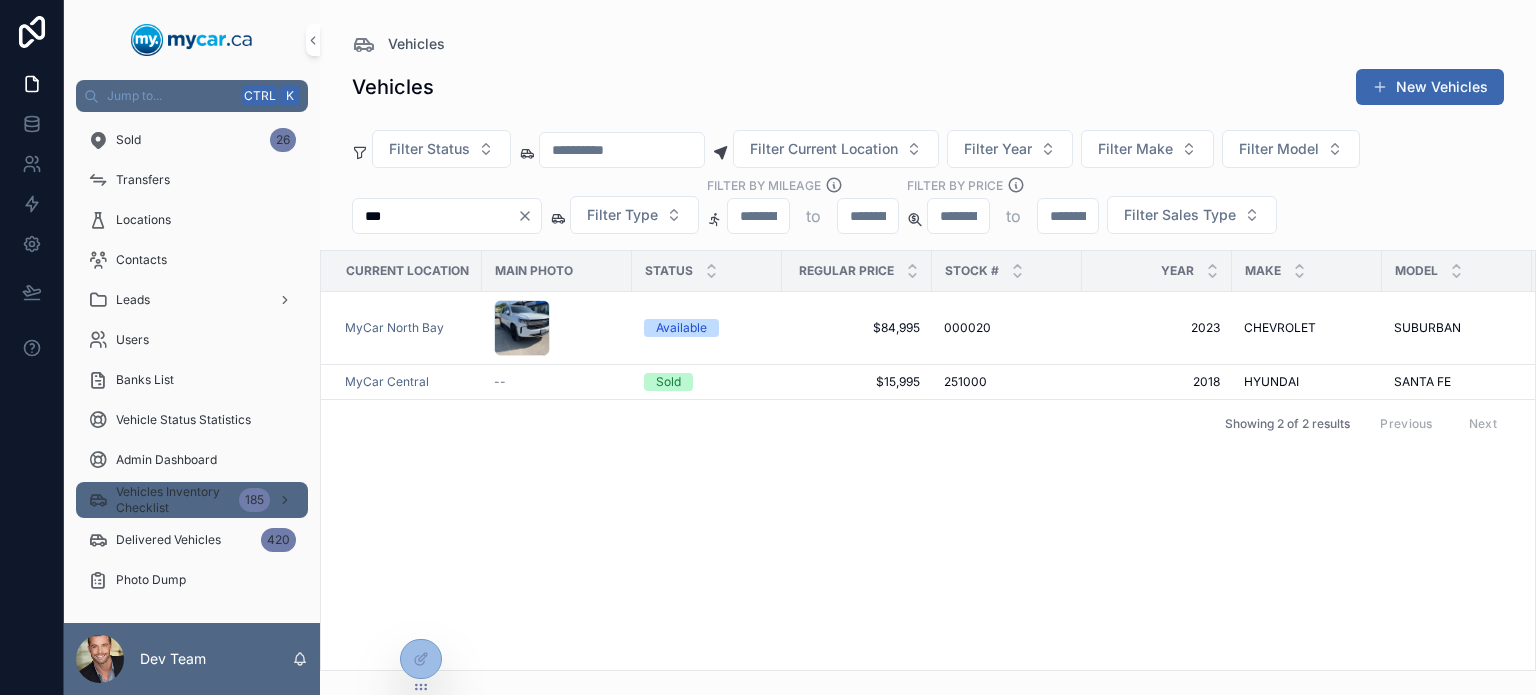 click on "Vehicles Inventory Checklist" at bounding box center (173, 500) 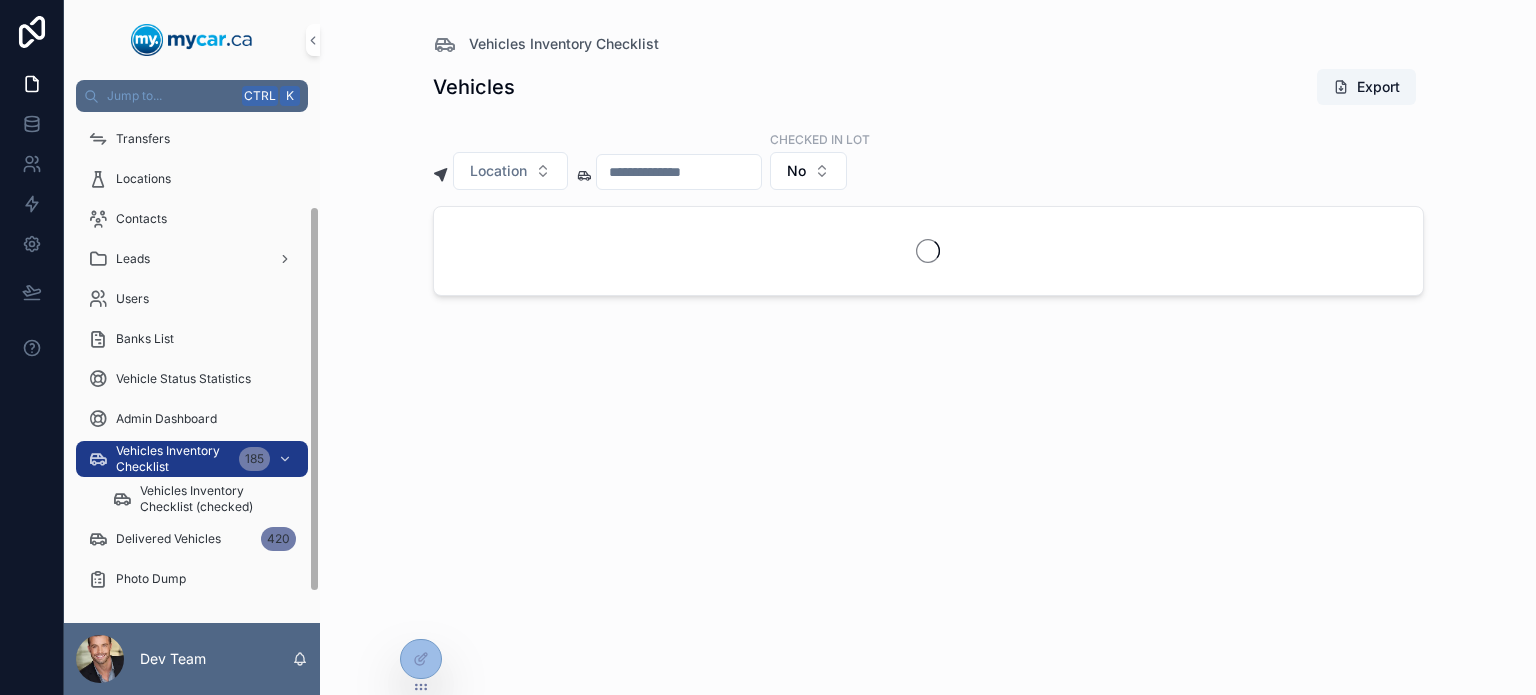 scroll, scrollTop: 124, scrollLeft: 0, axis: vertical 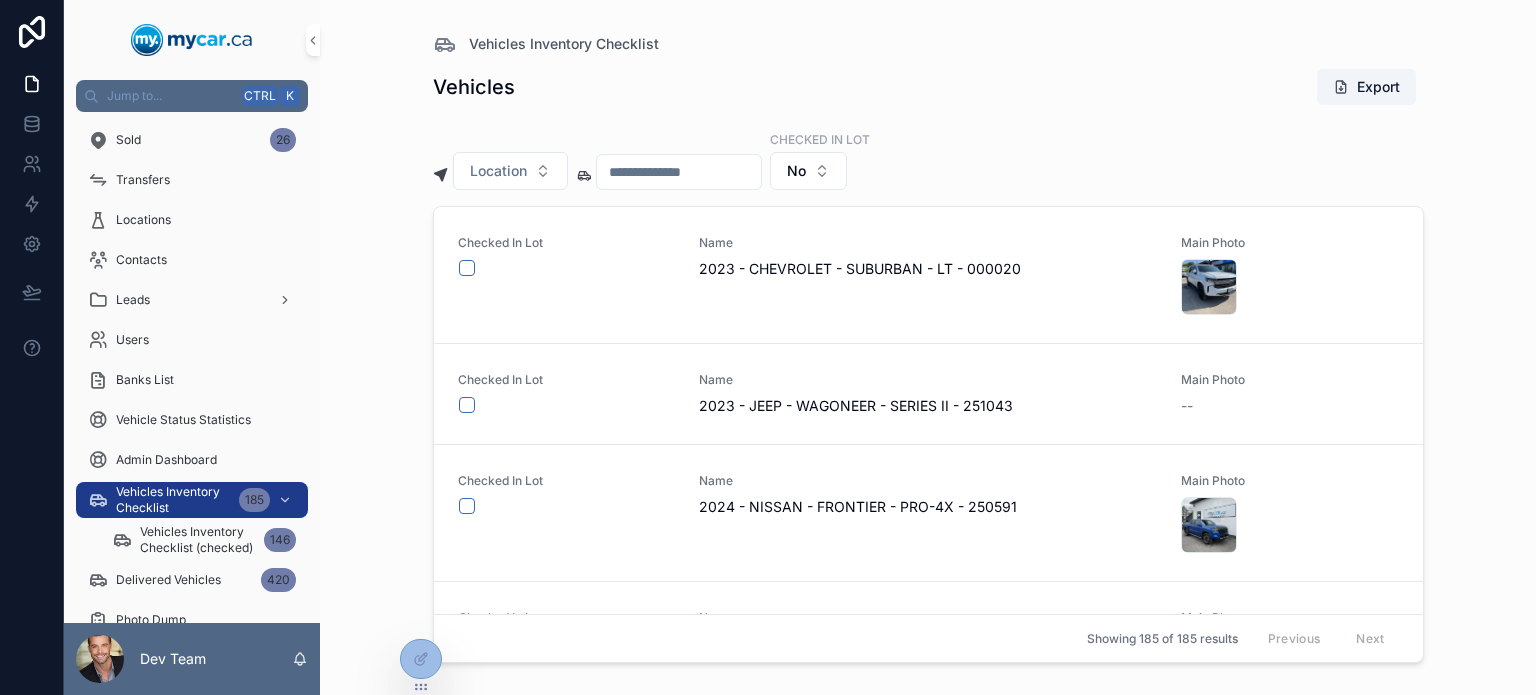 click at bounding box center [679, 172] 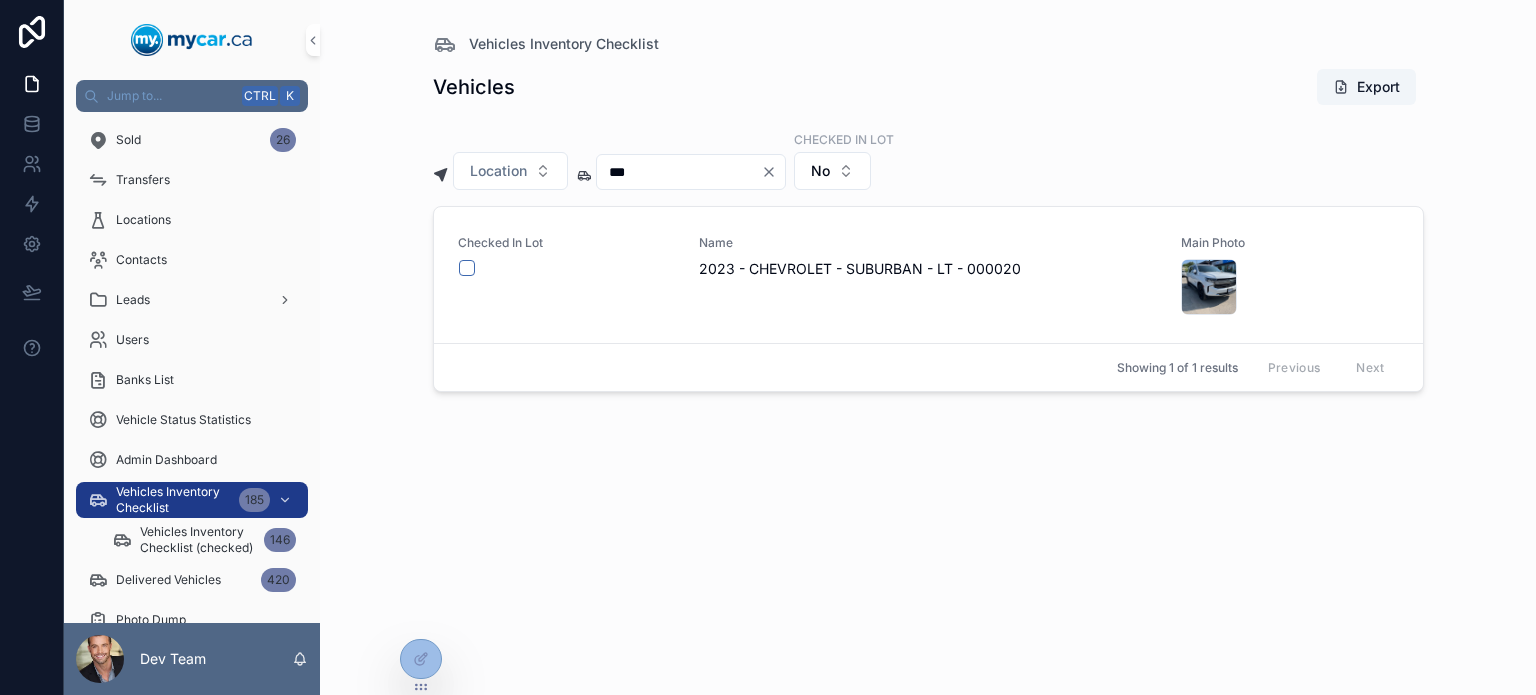 type on "***" 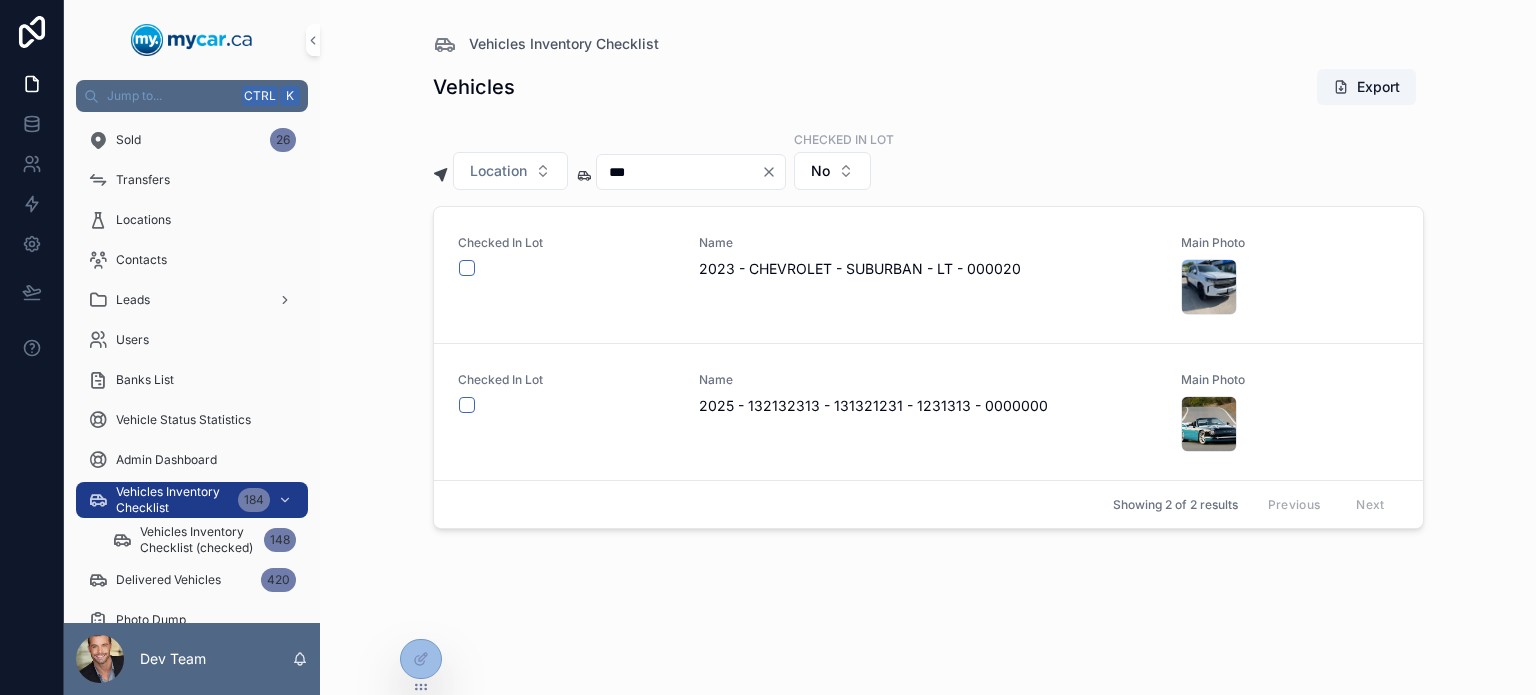 click on "2025 - 132132313 - 131321231 - 1231313 - 0000000" at bounding box center (928, 406) 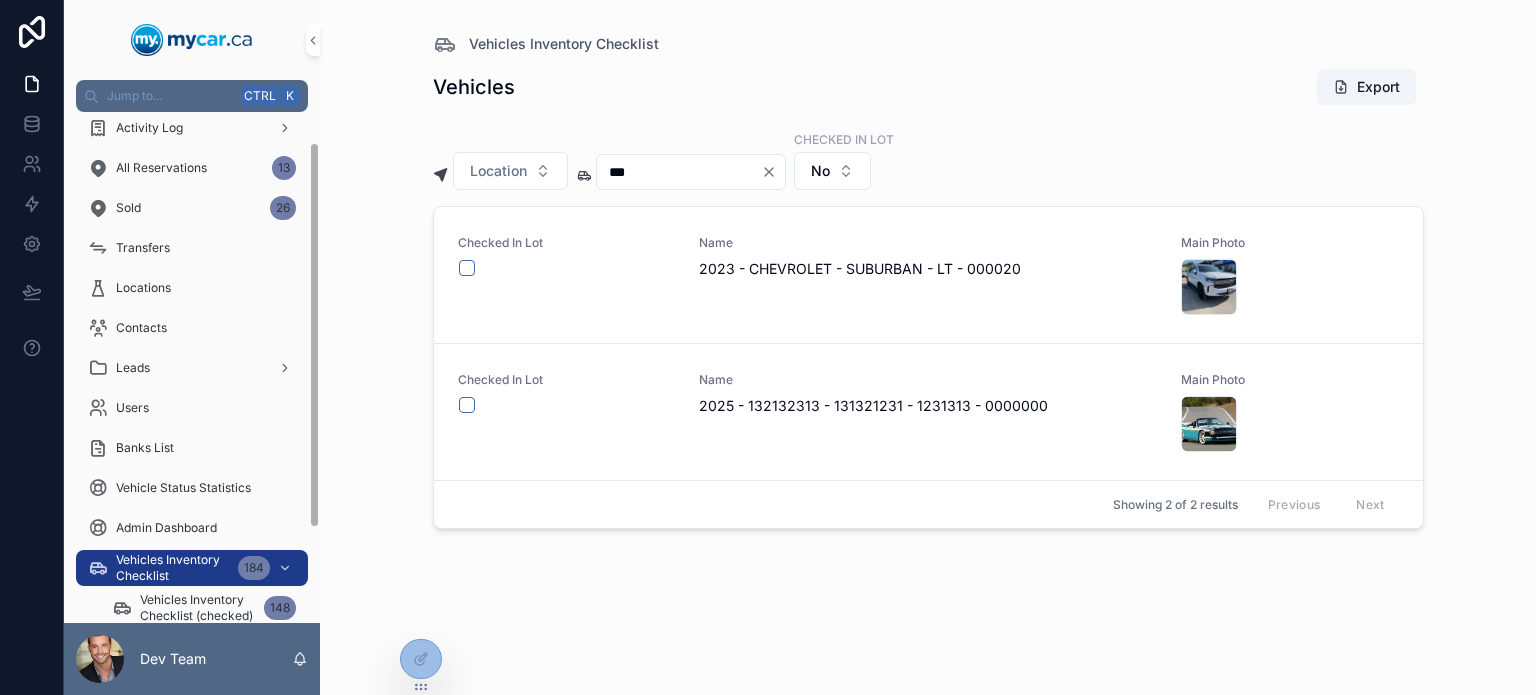 scroll, scrollTop: 0, scrollLeft: 0, axis: both 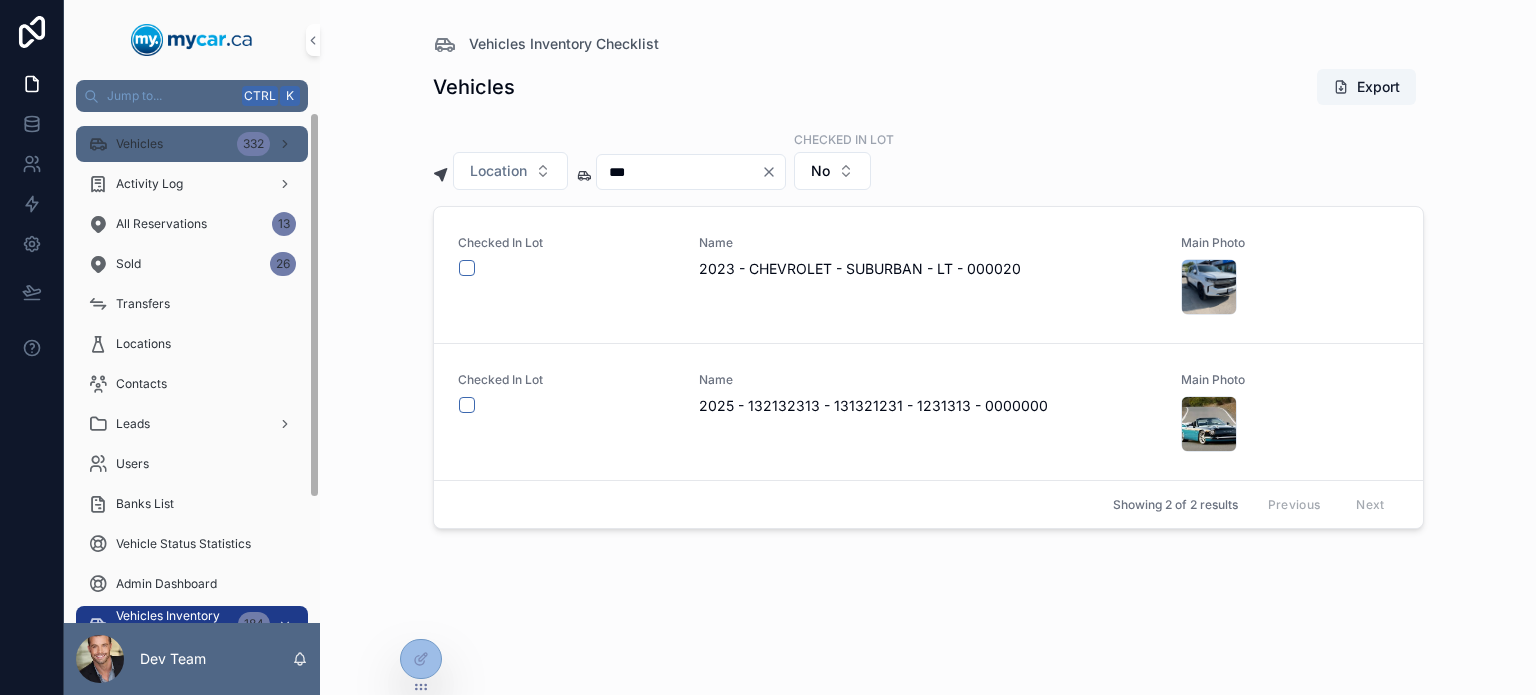 click on "Vehicles" at bounding box center (139, 144) 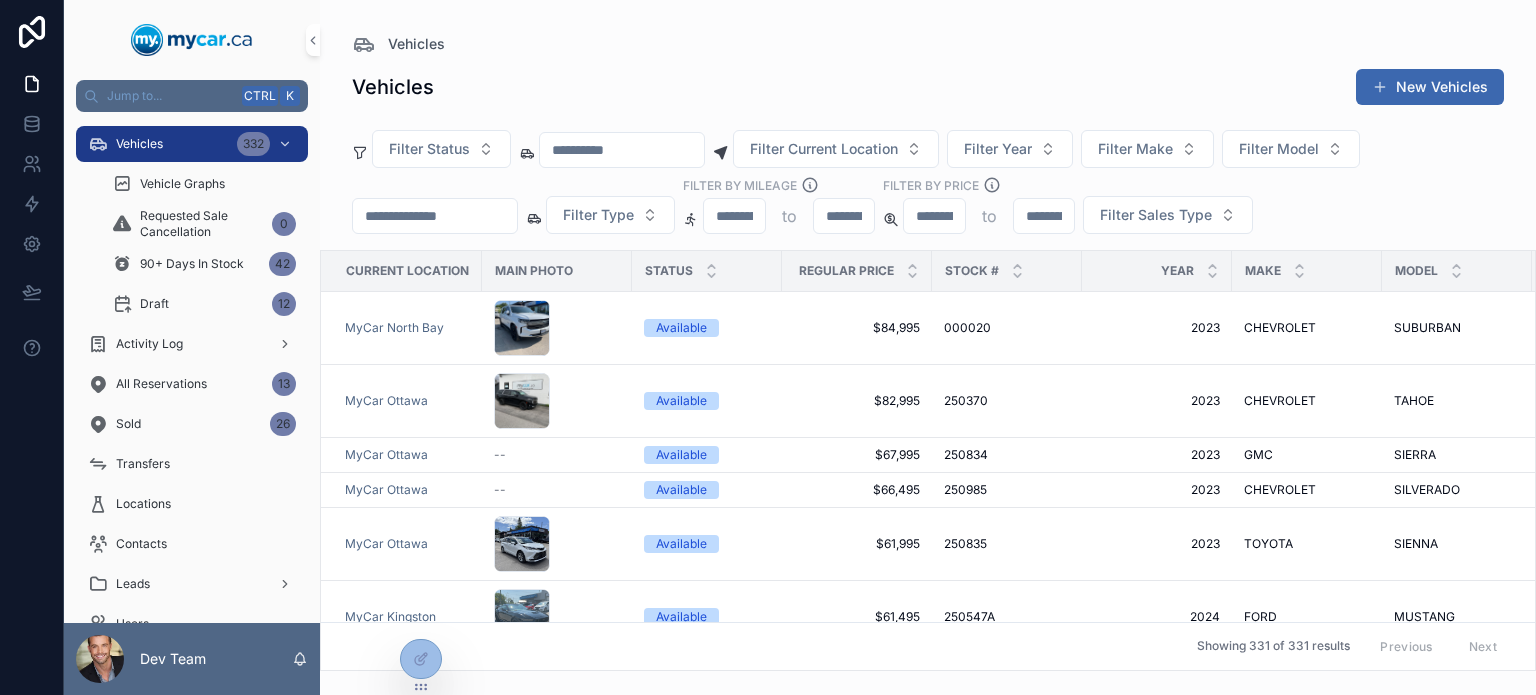 click on "Filter Status Filter Current Location Filter Year Filter Make Filter Model  Filter Type Filter By Mileage to FILTER BY PRICE to Filter Sales Type" at bounding box center (928, 186) 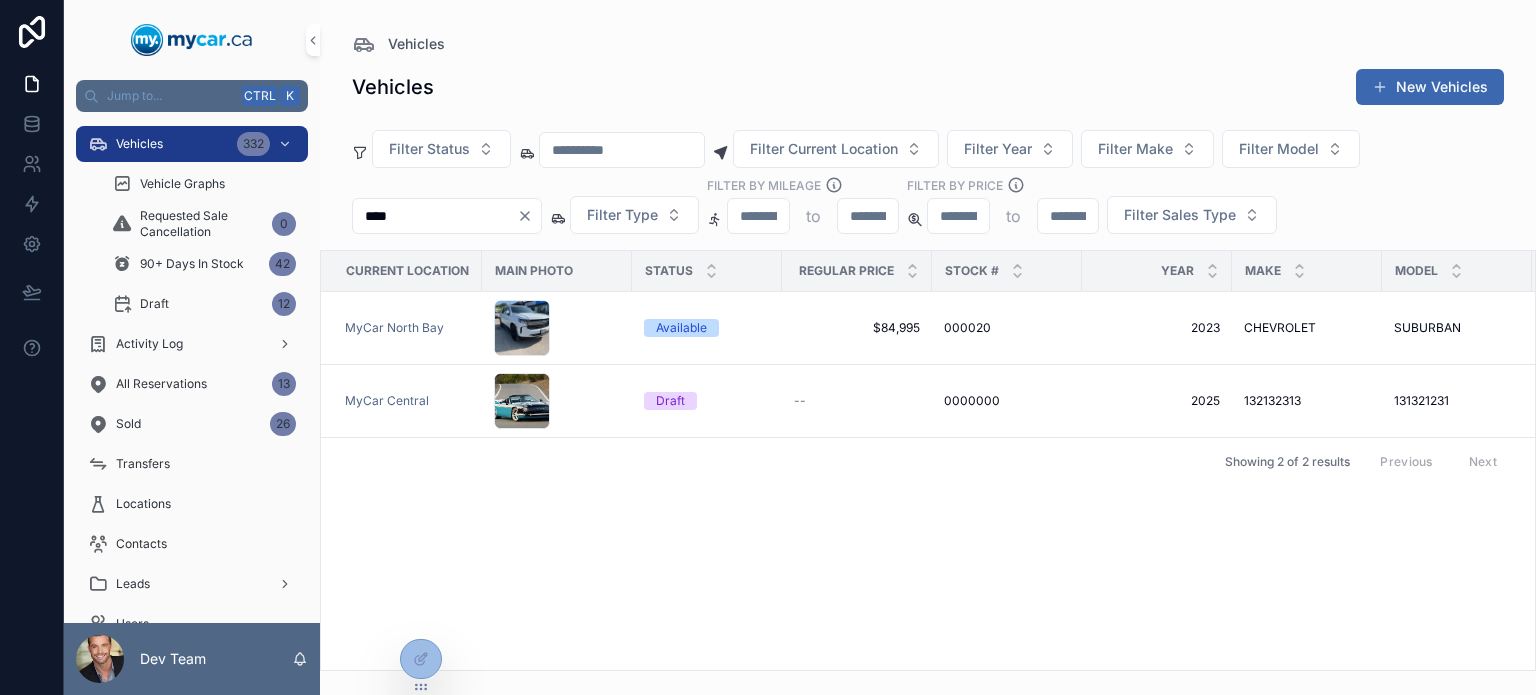 type on "****" 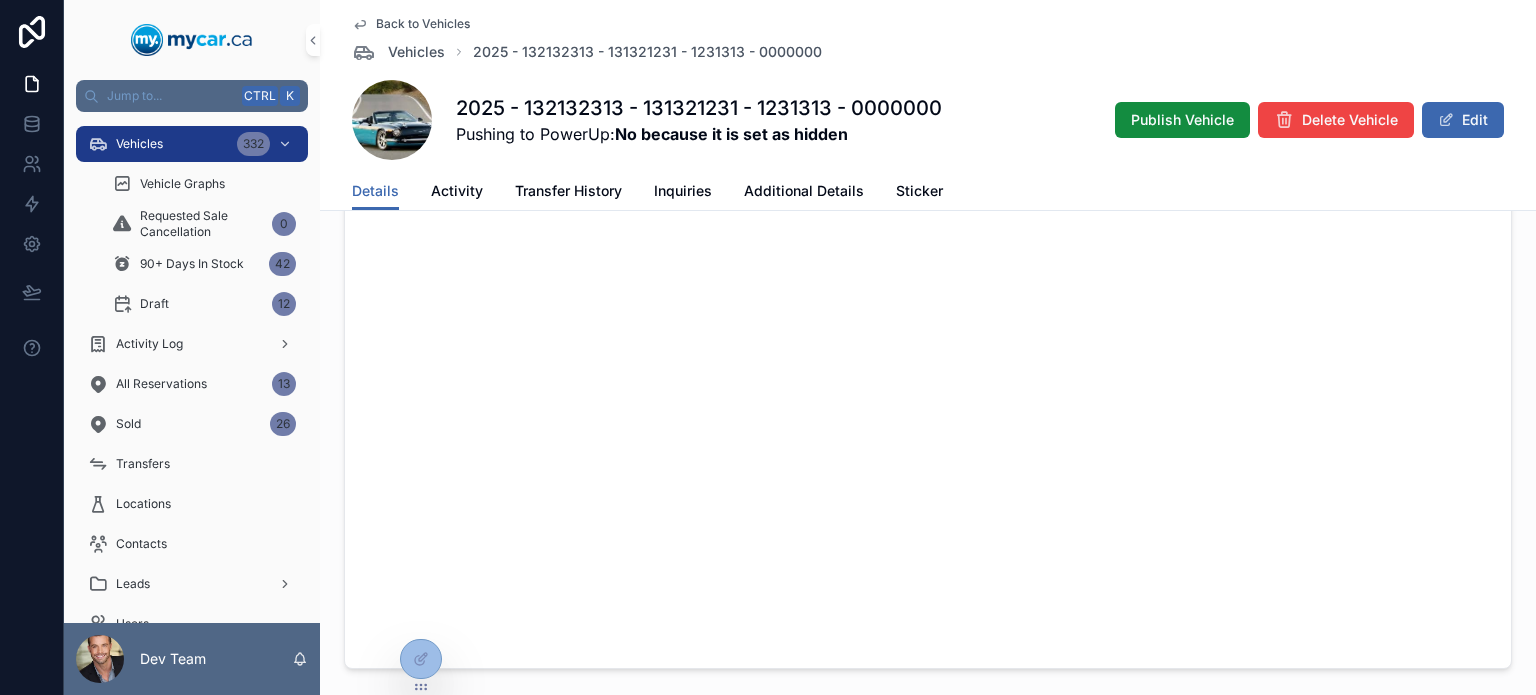 scroll, scrollTop: 600, scrollLeft: 0, axis: vertical 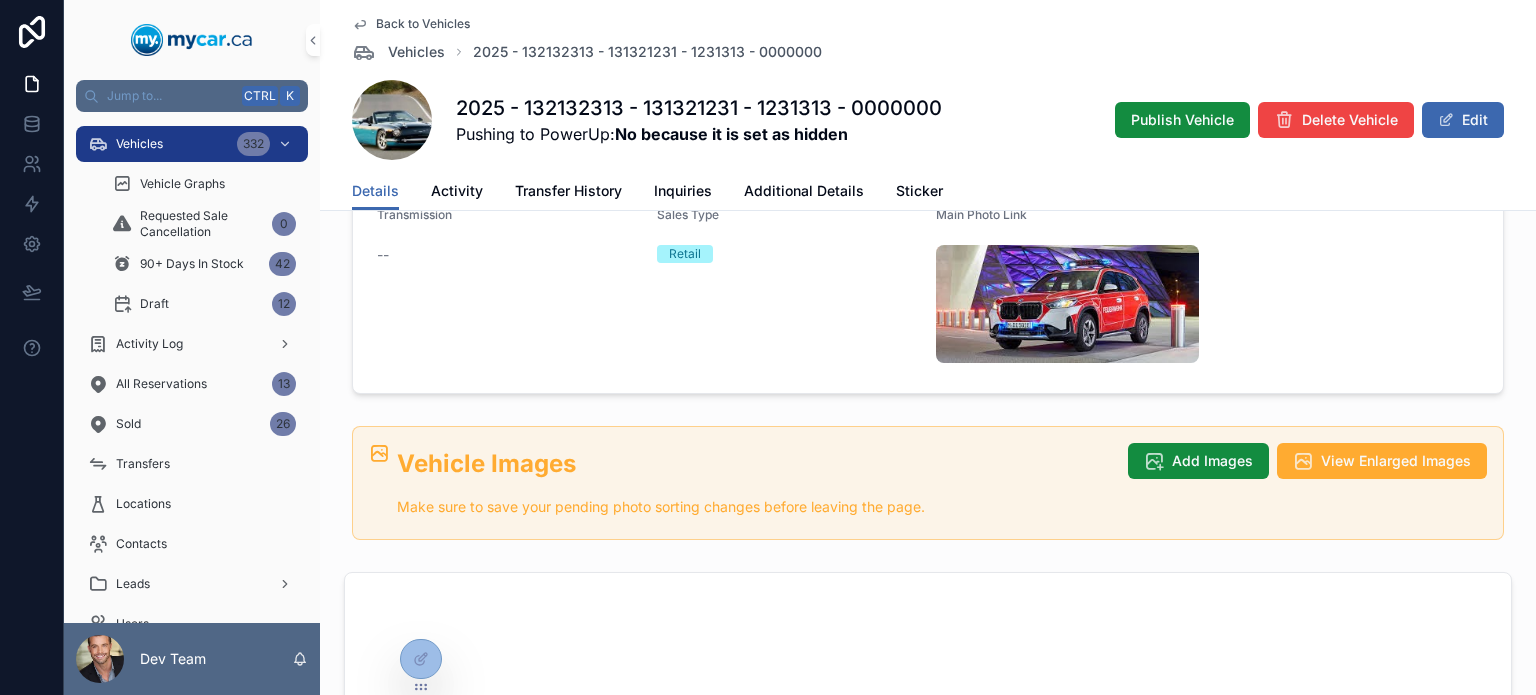 click on "Add Images" at bounding box center [1198, 461] 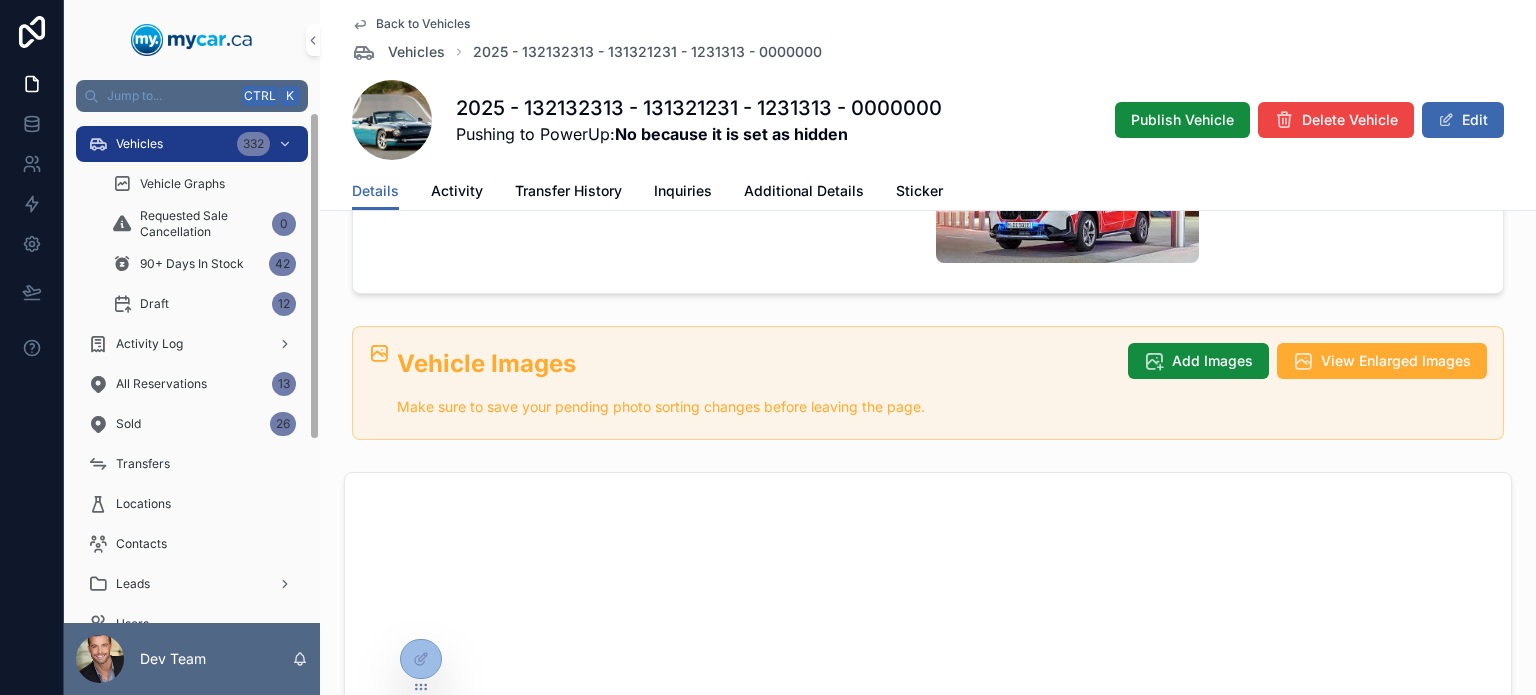 scroll, scrollTop: 900, scrollLeft: 0, axis: vertical 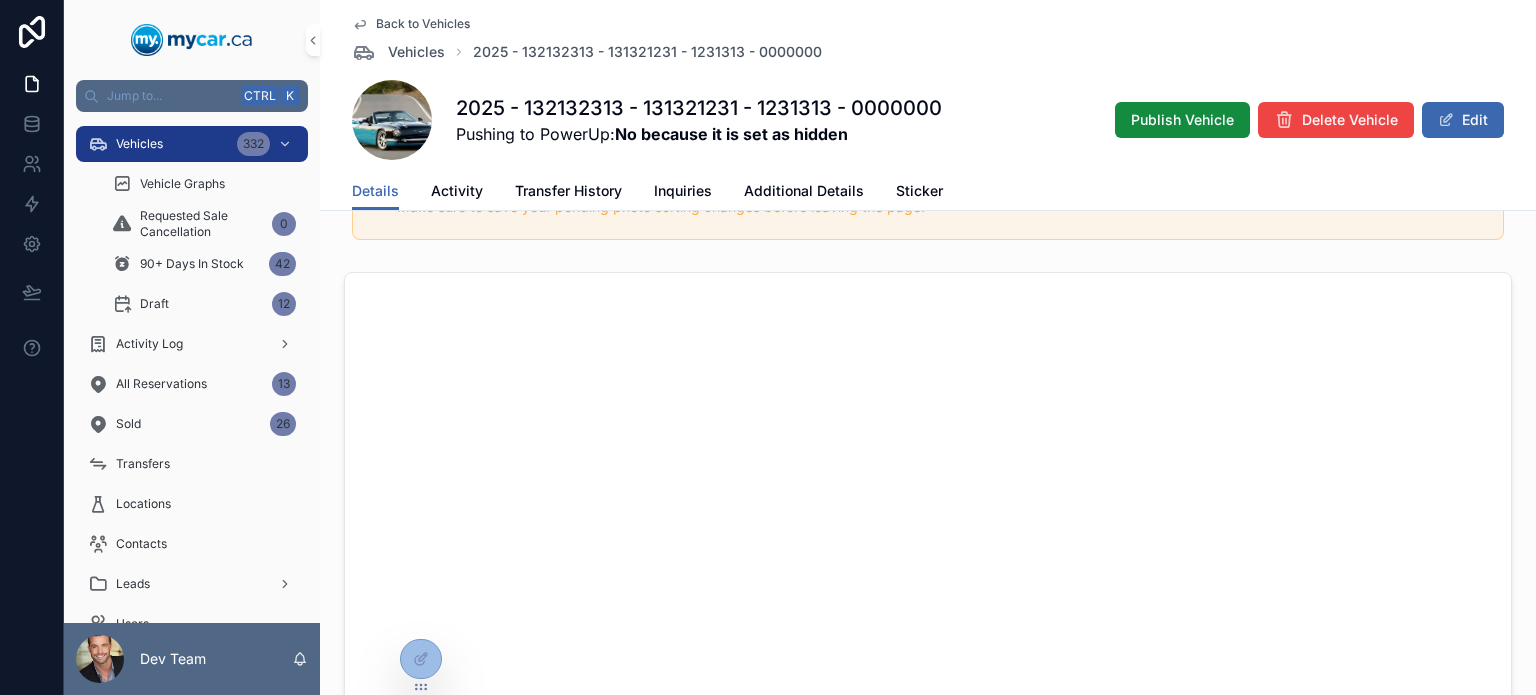 click on "Vehicles" at bounding box center (139, 144) 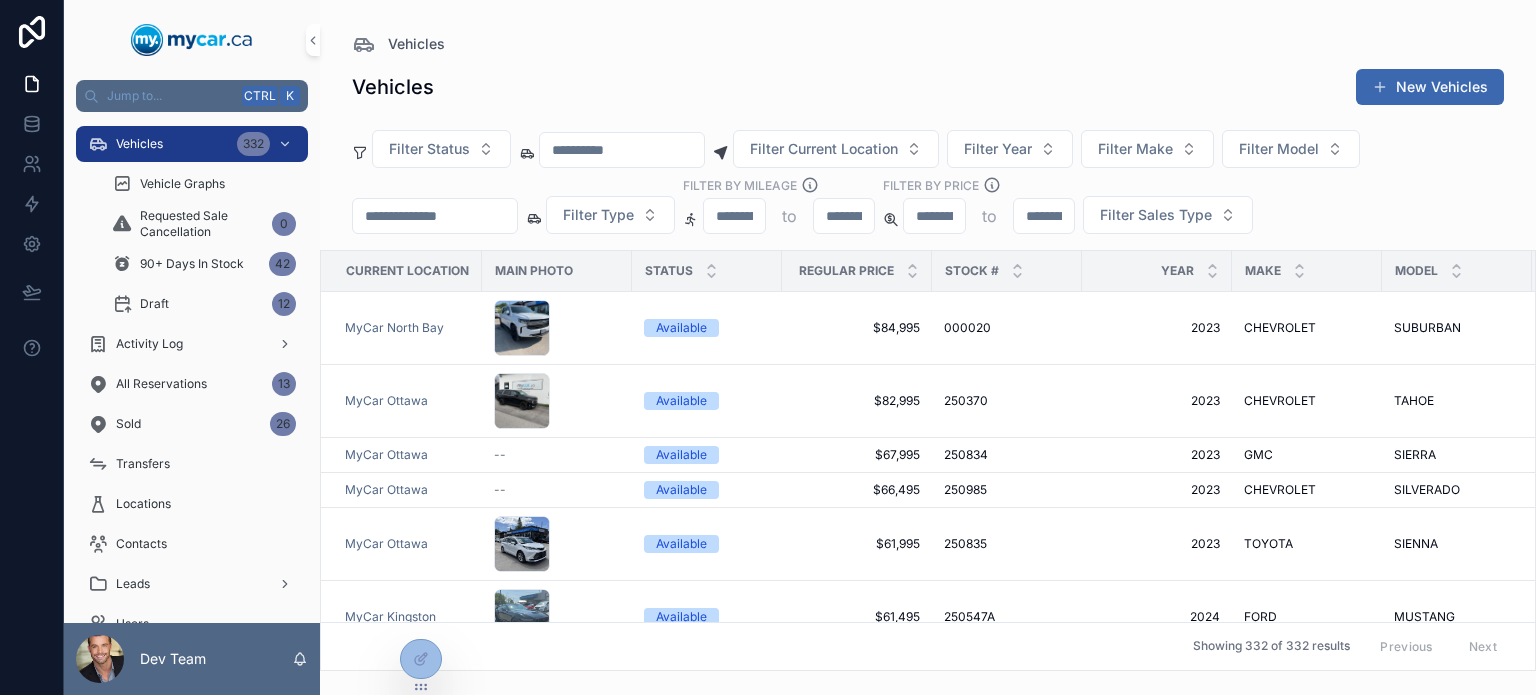 scroll, scrollTop: 0, scrollLeft: 0, axis: both 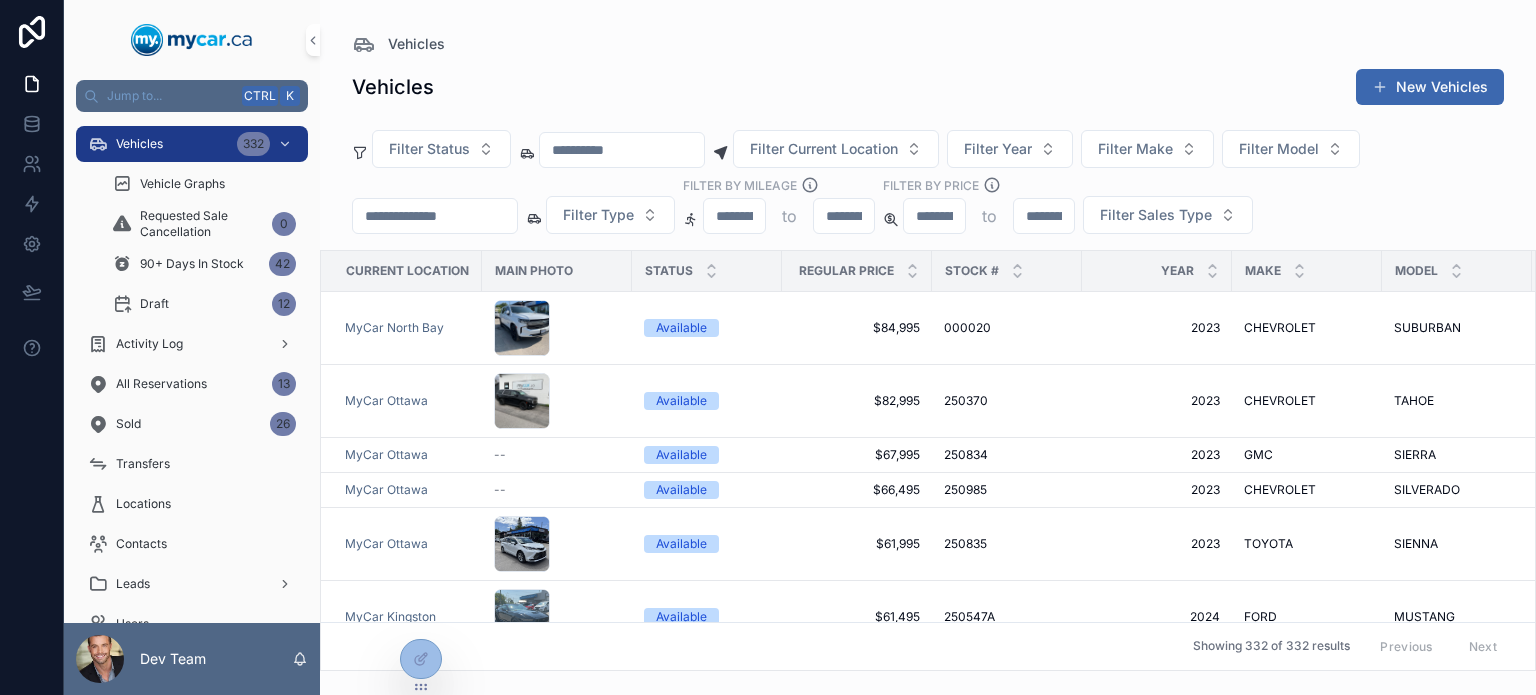 click at bounding box center [435, 216] 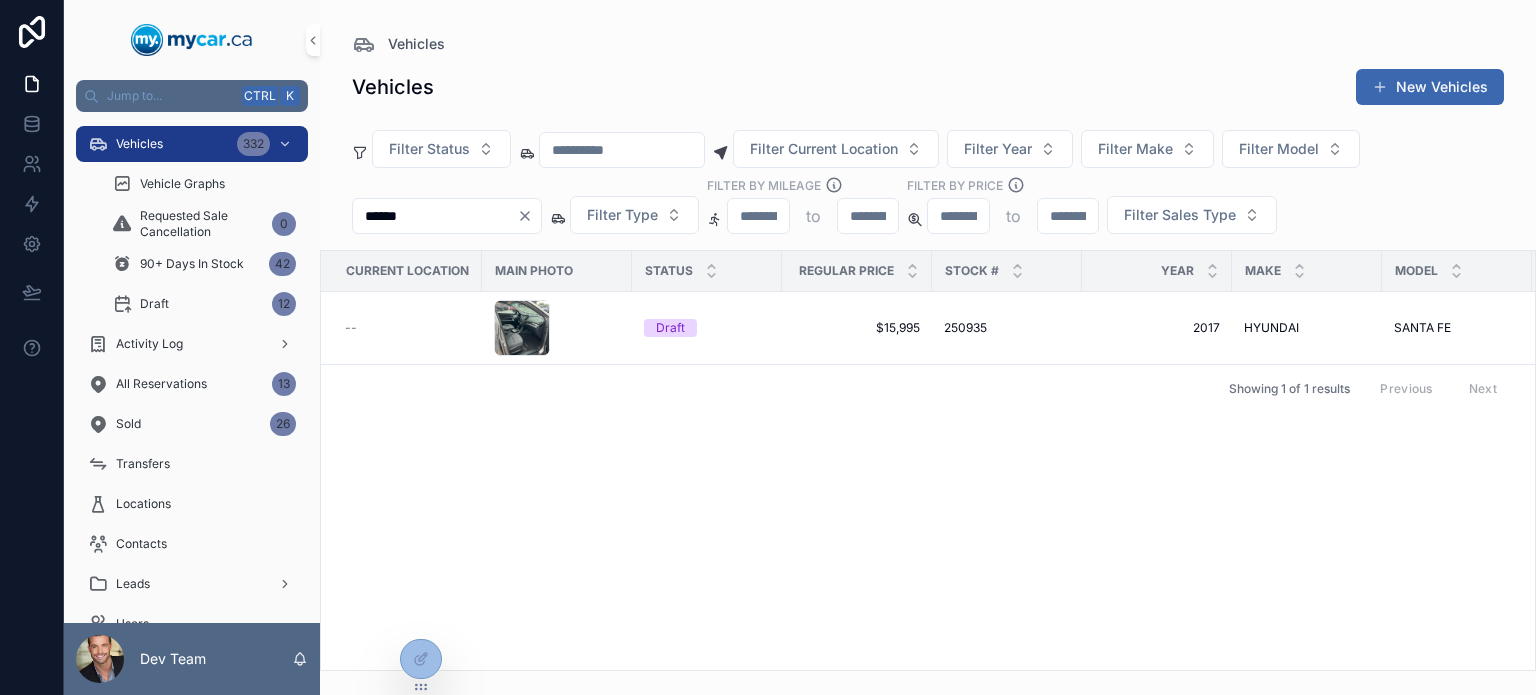 type on "******" 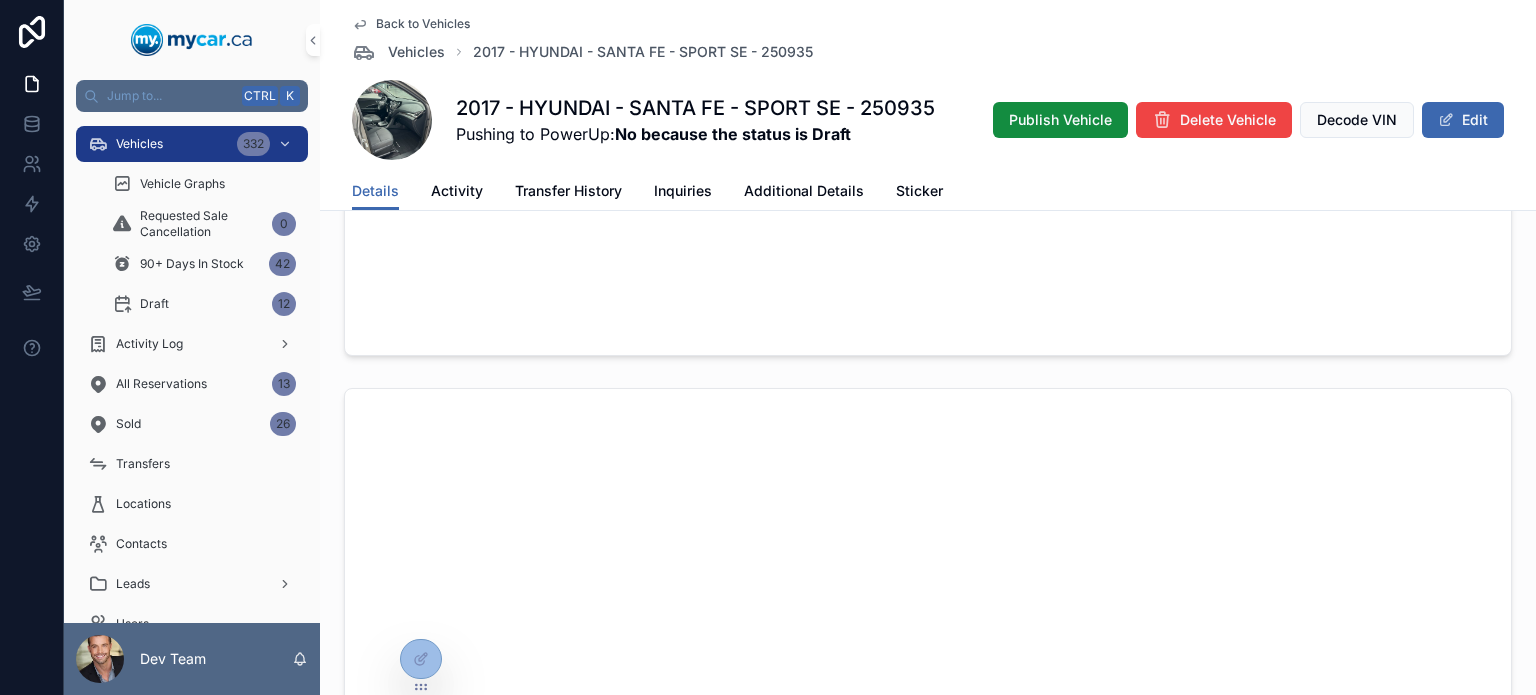 scroll, scrollTop: 1623, scrollLeft: 0, axis: vertical 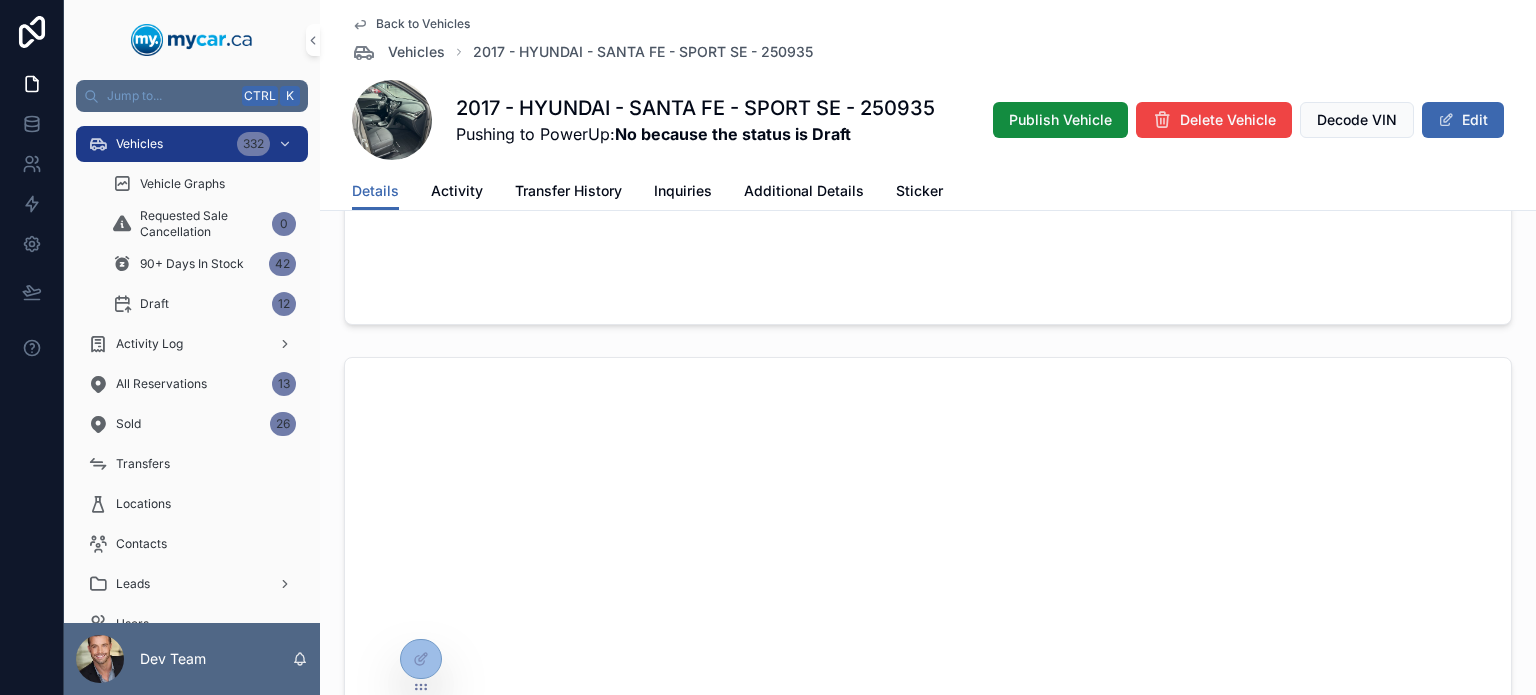 click 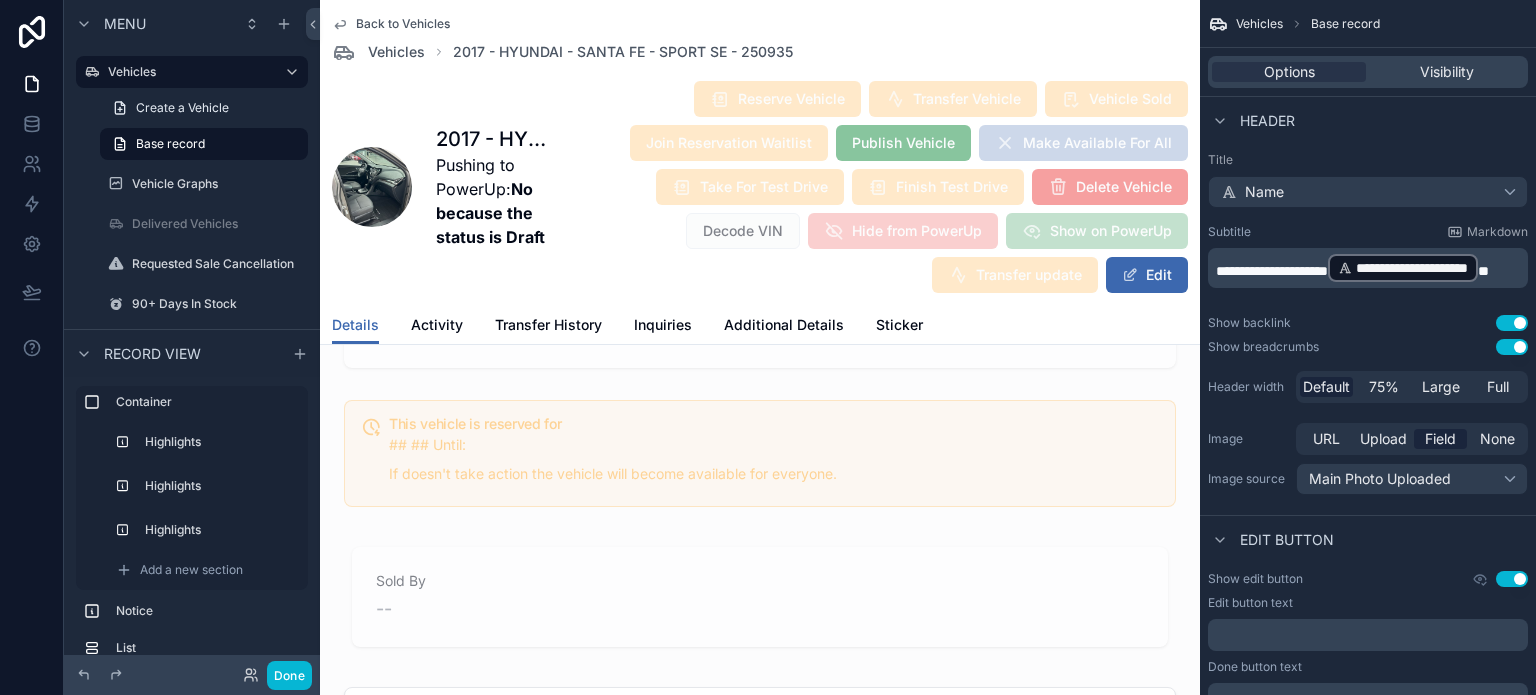 scroll, scrollTop: 3144, scrollLeft: 0, axis: vertical 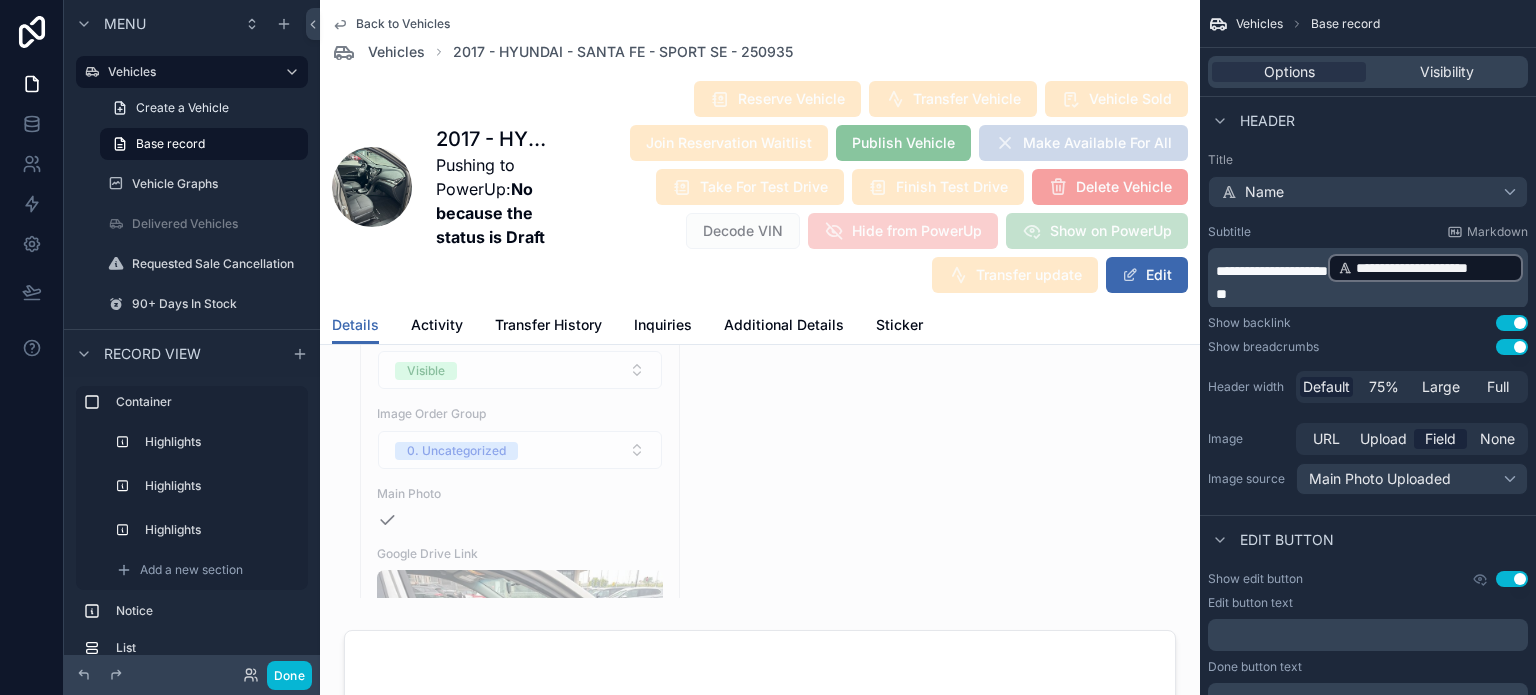 click at bounding box center (760, 1707) 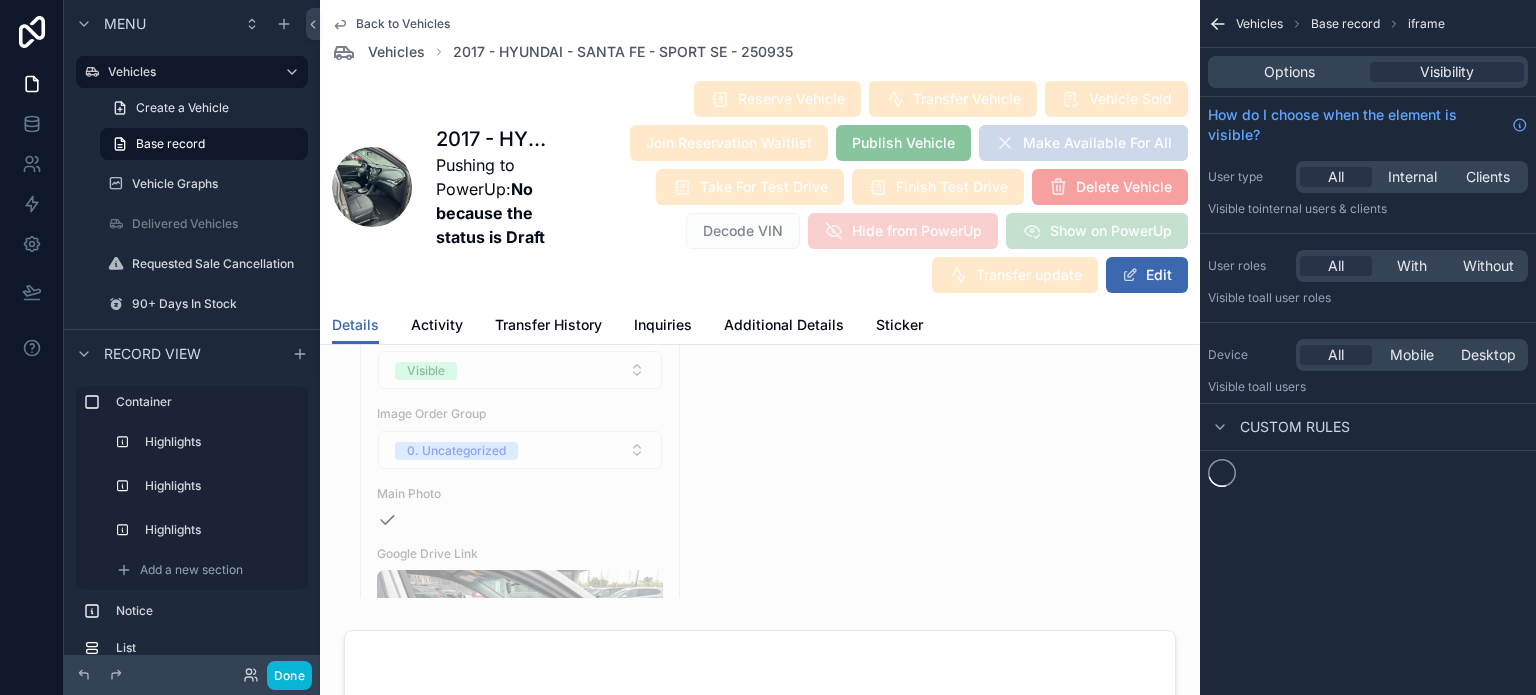 scroll, scrollTop: 4036, scrollLeft: 0, axis: vertical 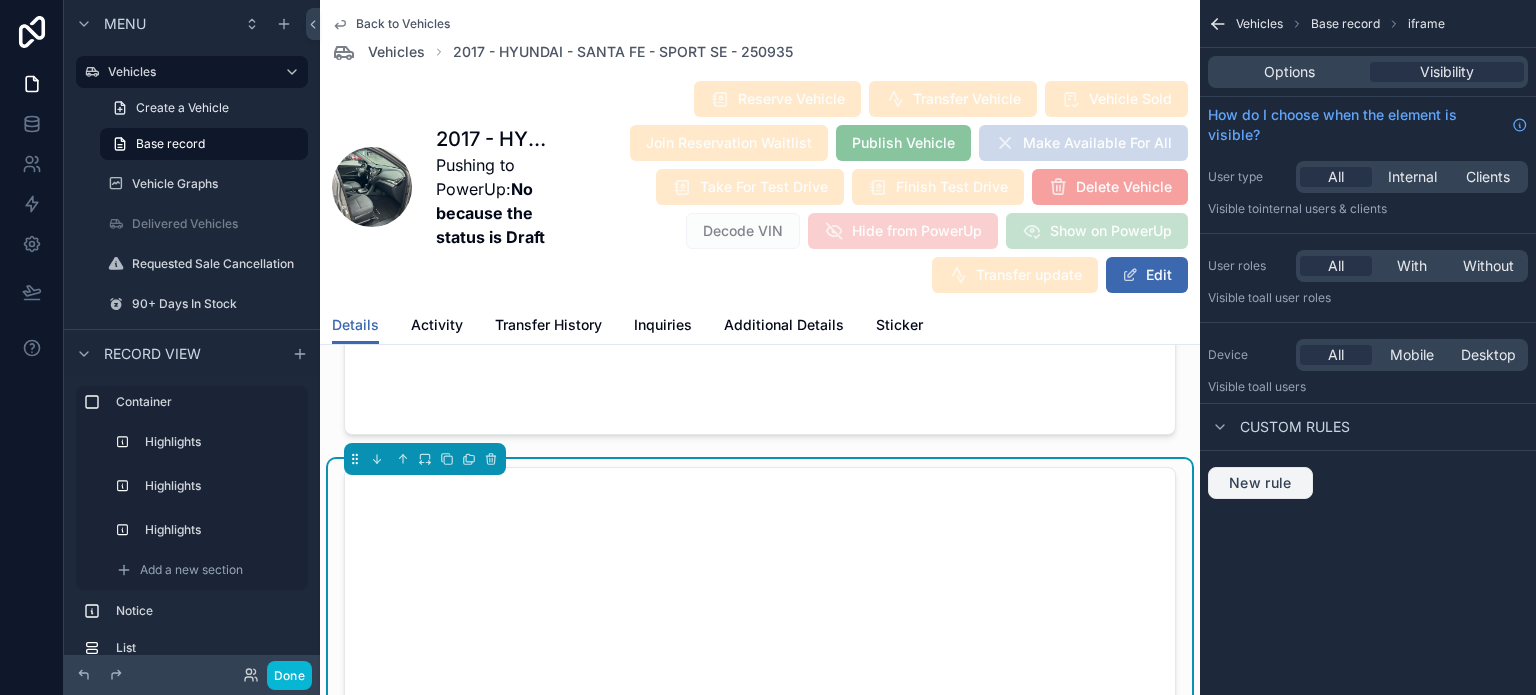 click on "New rule" at bounding box center (1260, 483) 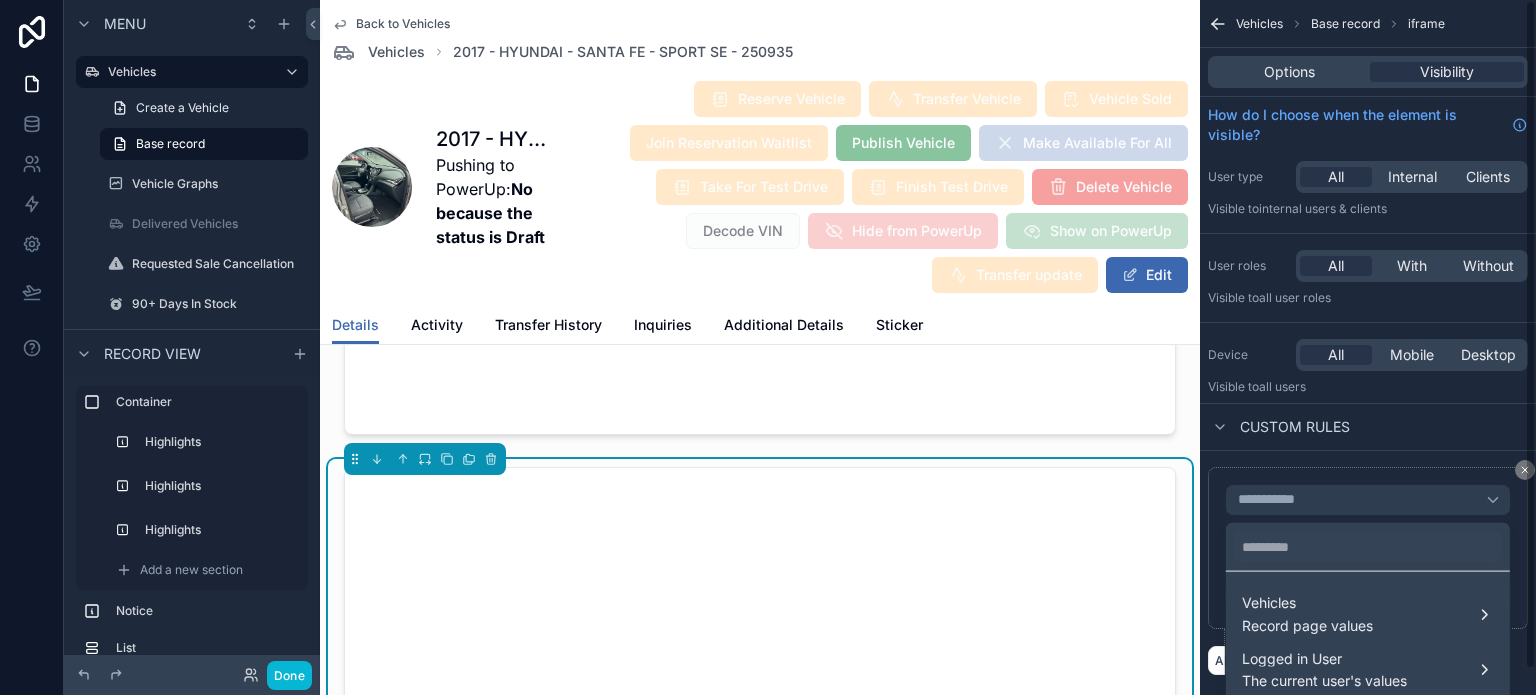 click on "Logged in User The current user's values" at bounding box center [1368, 670] 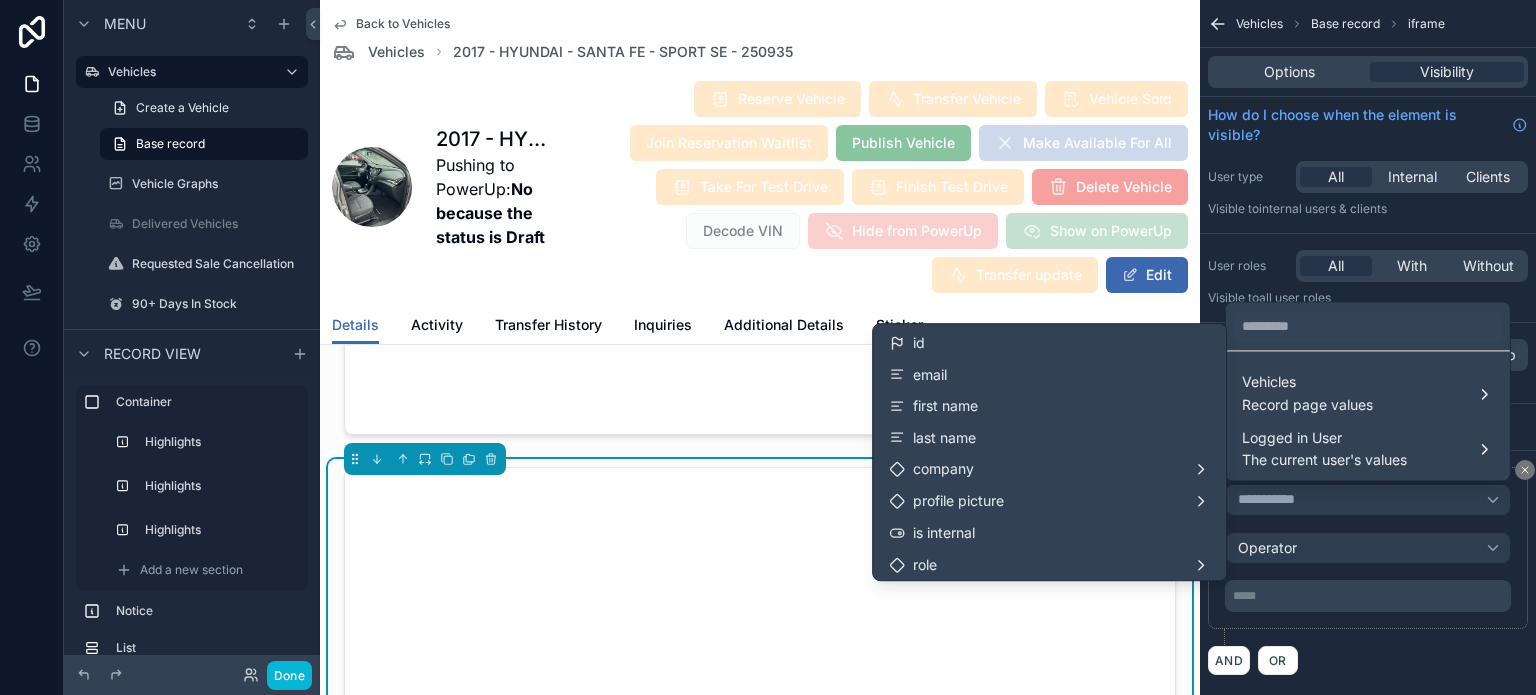 click on "email" at bounding box center (1049, 375) 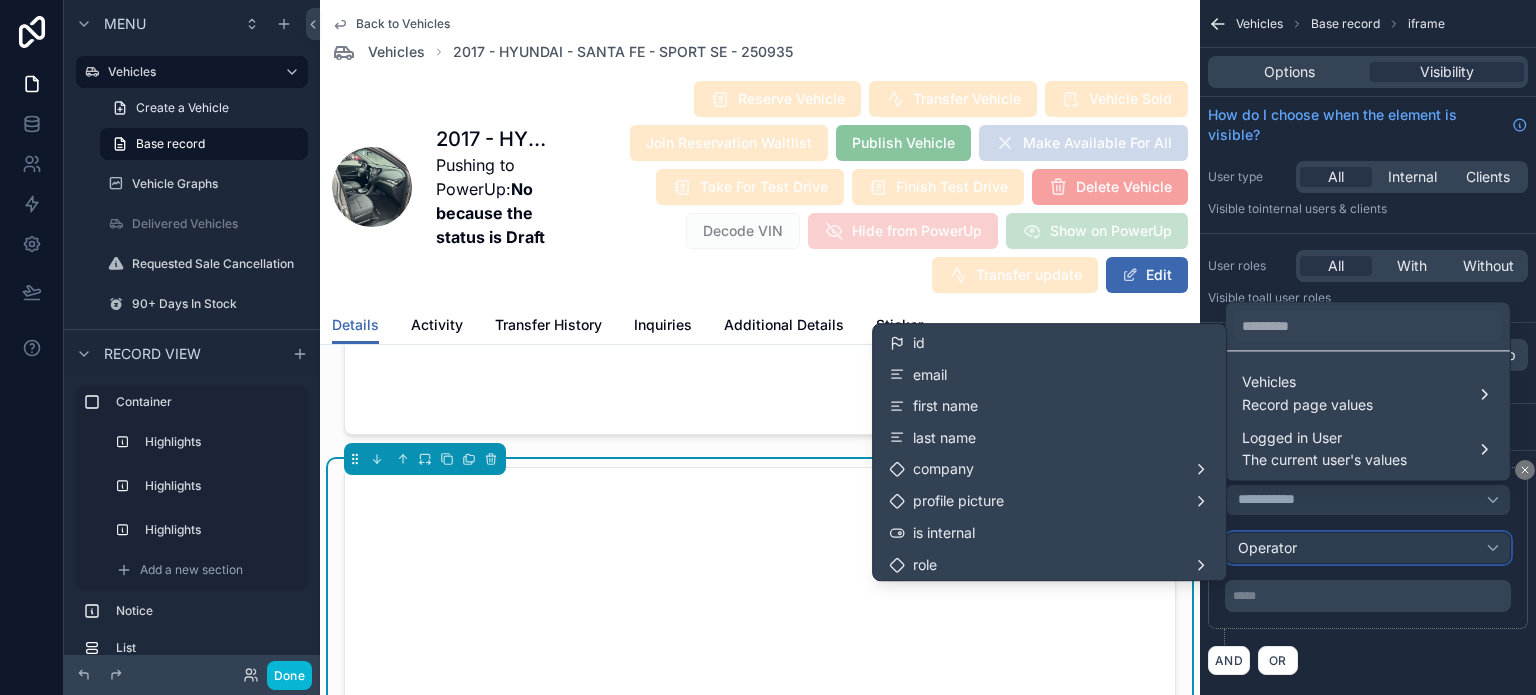 click on "Operator" at bounding box center [1267, 547] 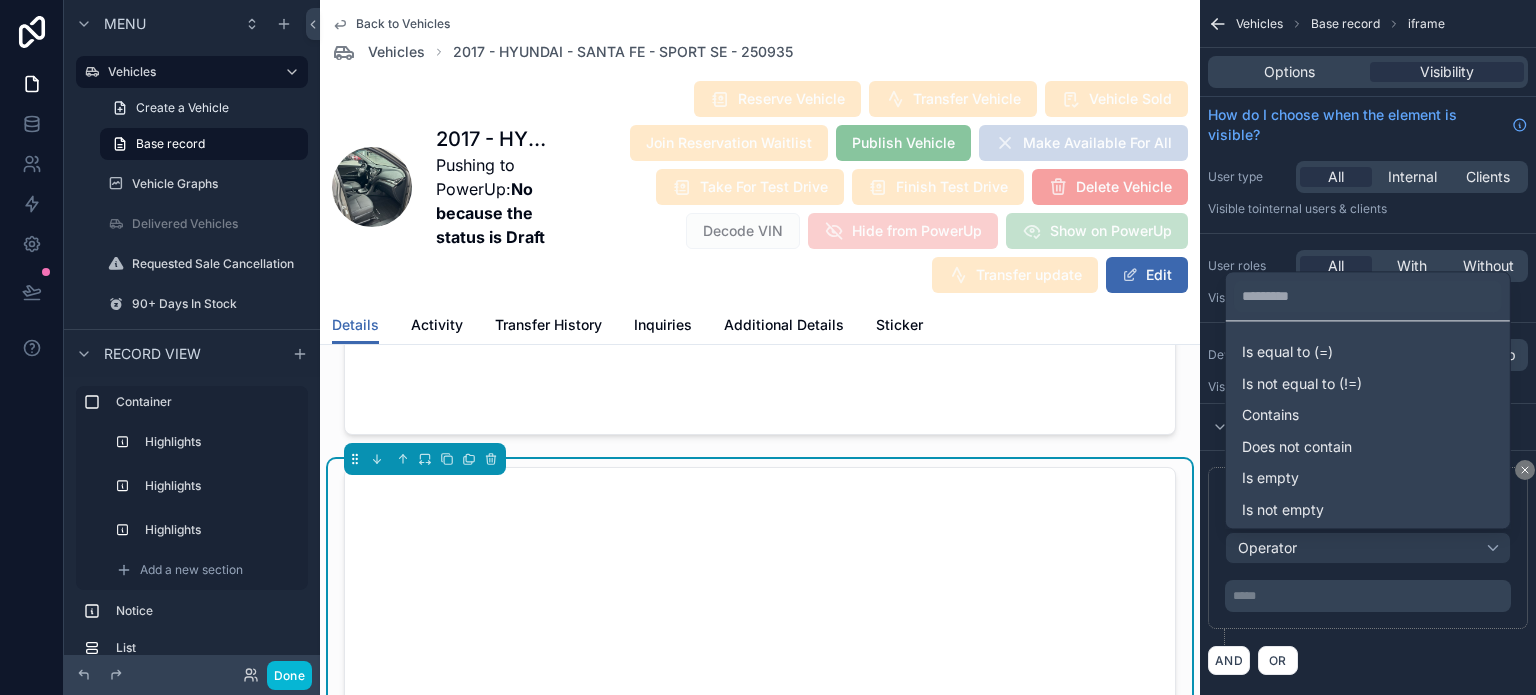 click on "Contains" at bounding box center [1368, 415] 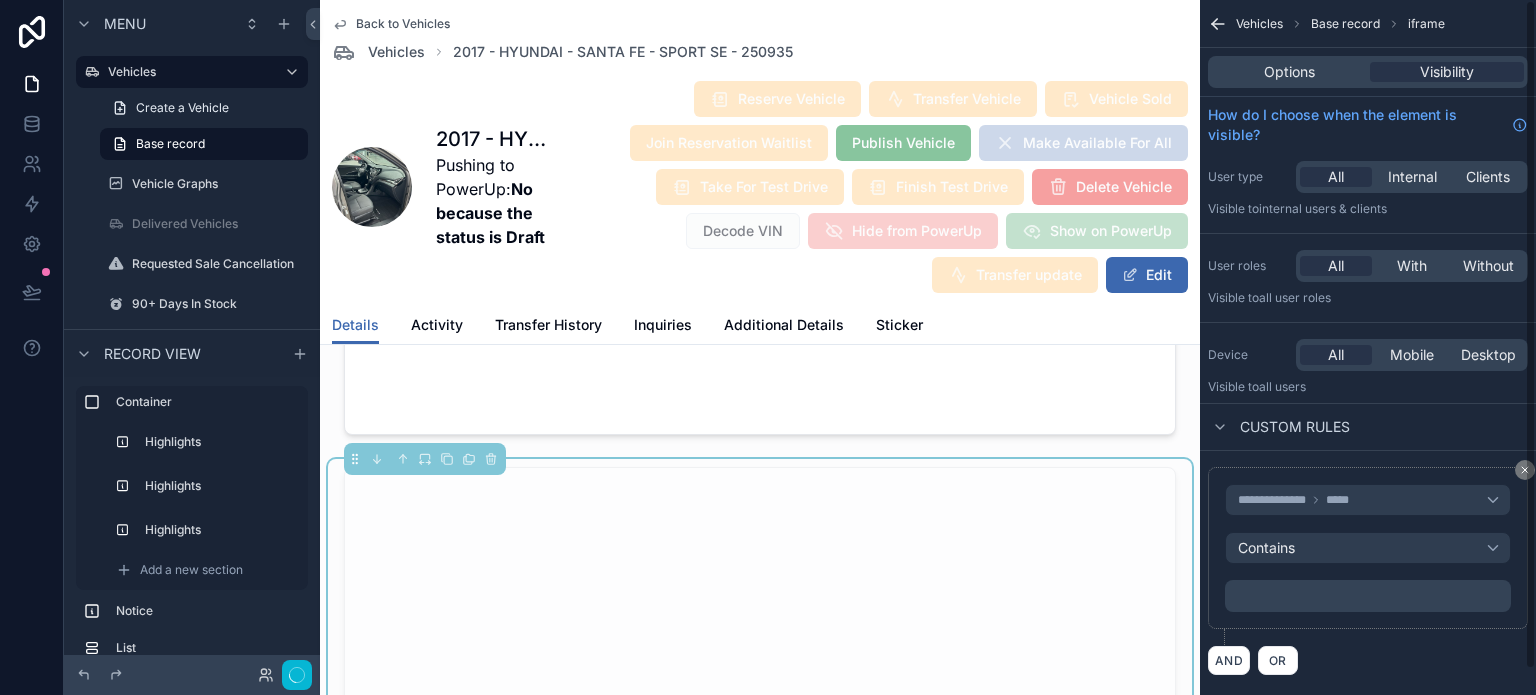 click on "﻿" at bounding box center [1370, 596] 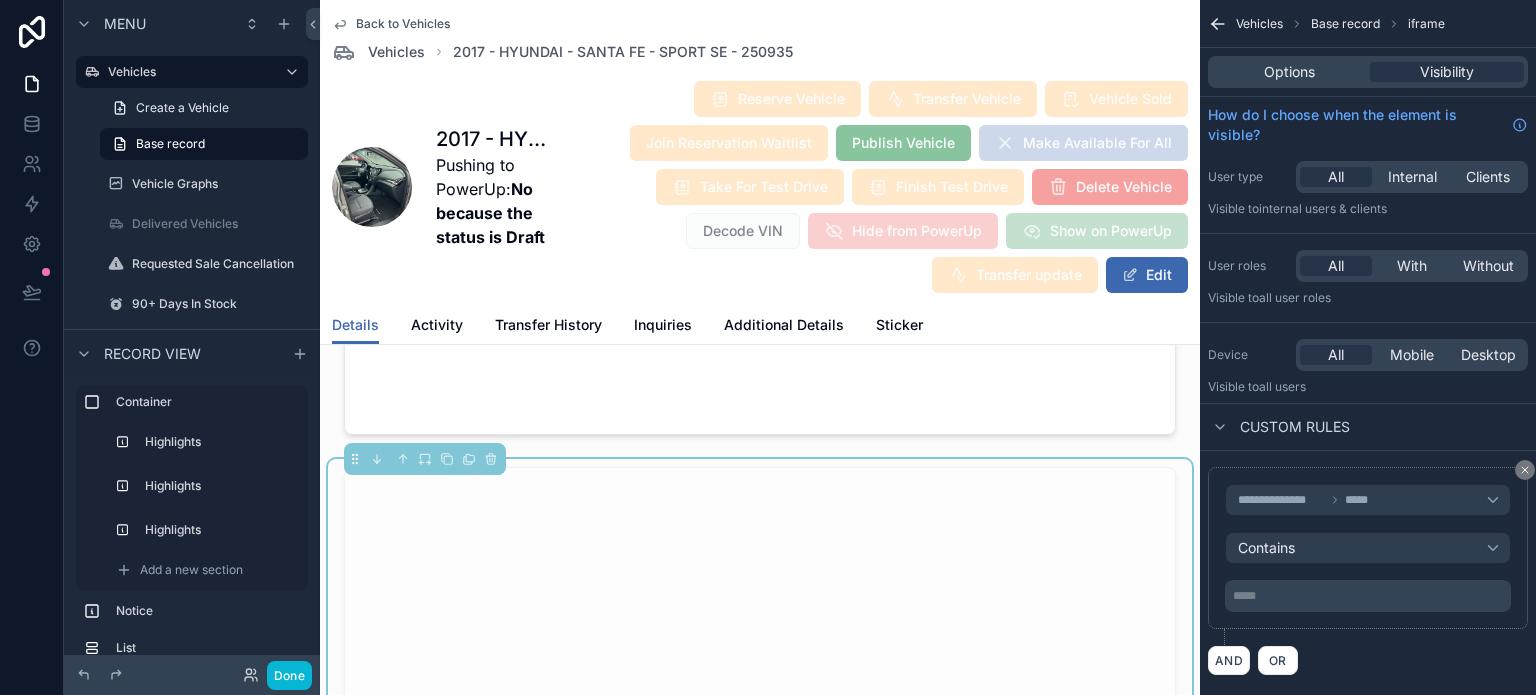 click on "***** ﻿" at bounding box center (1370, 596) 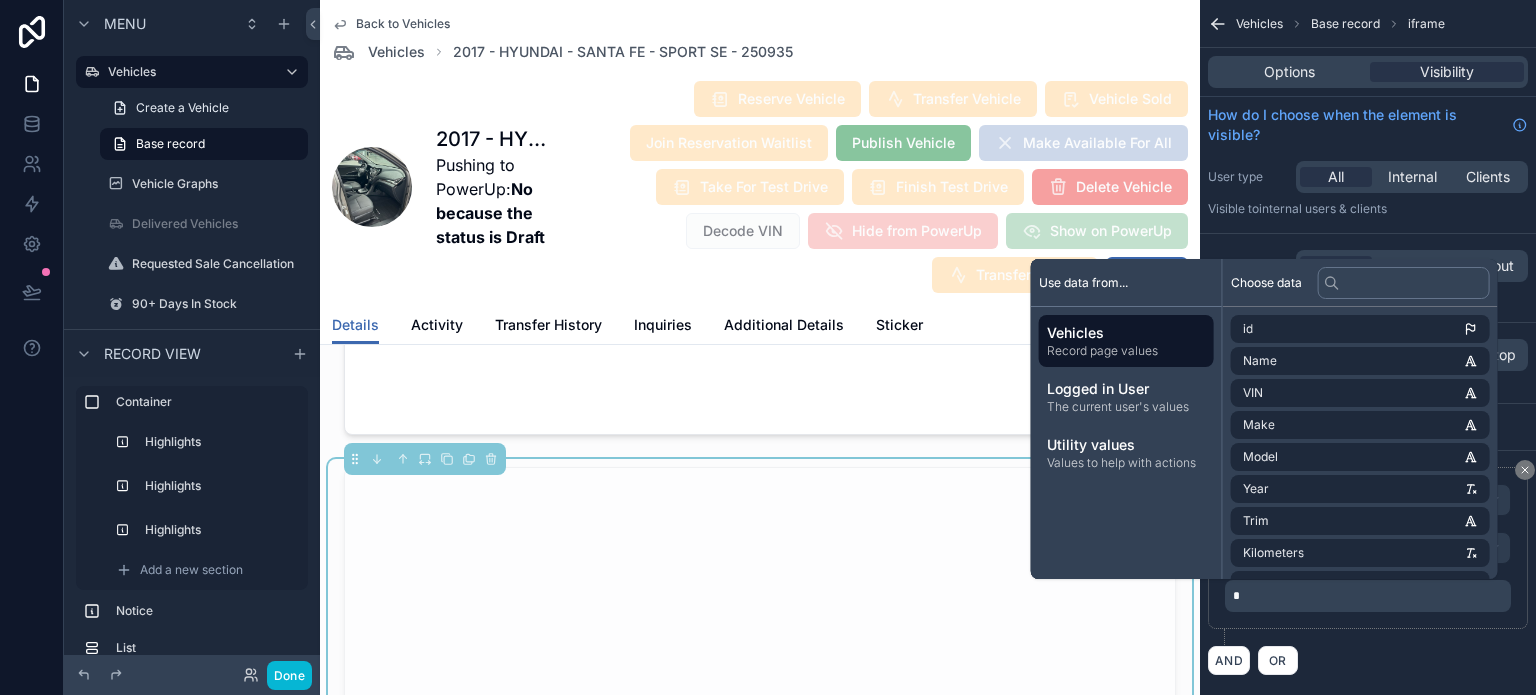 type 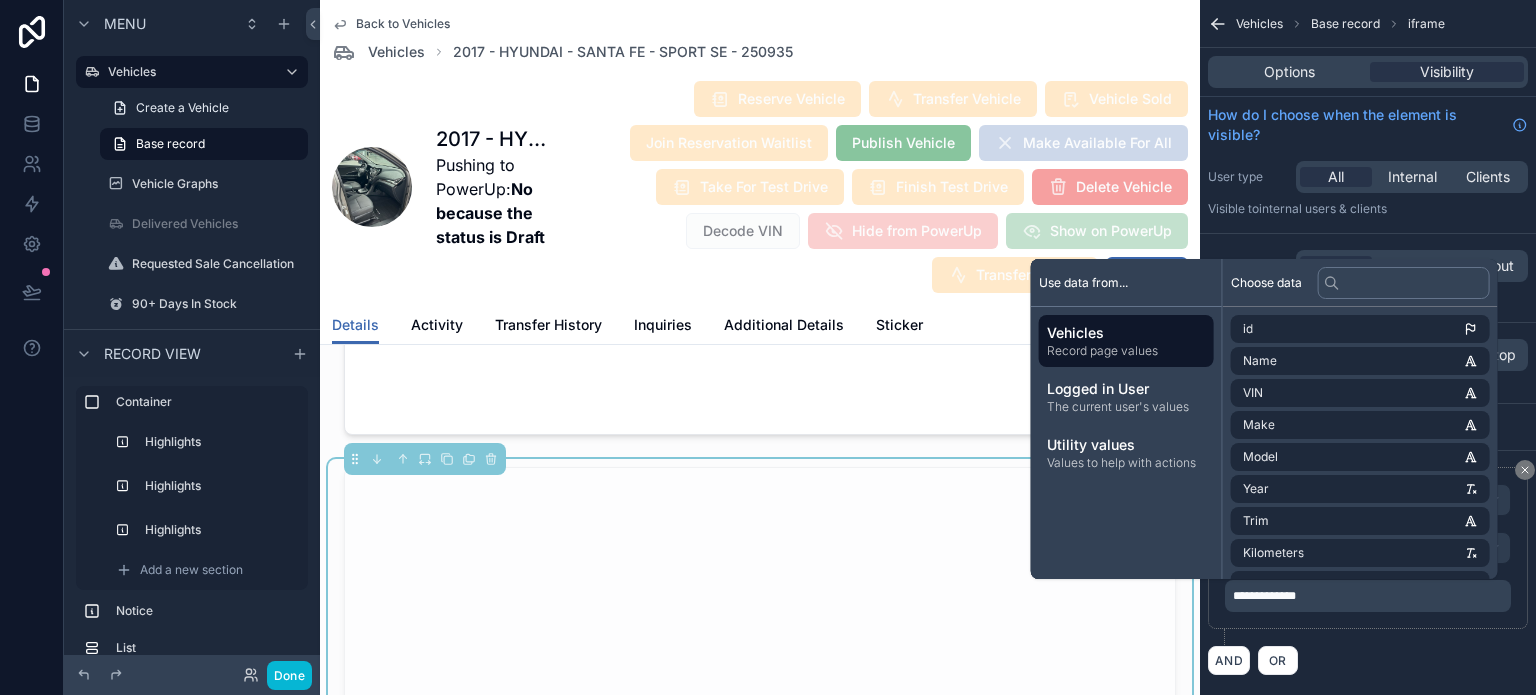 click on "**********" at bounding box center [1368, 556] 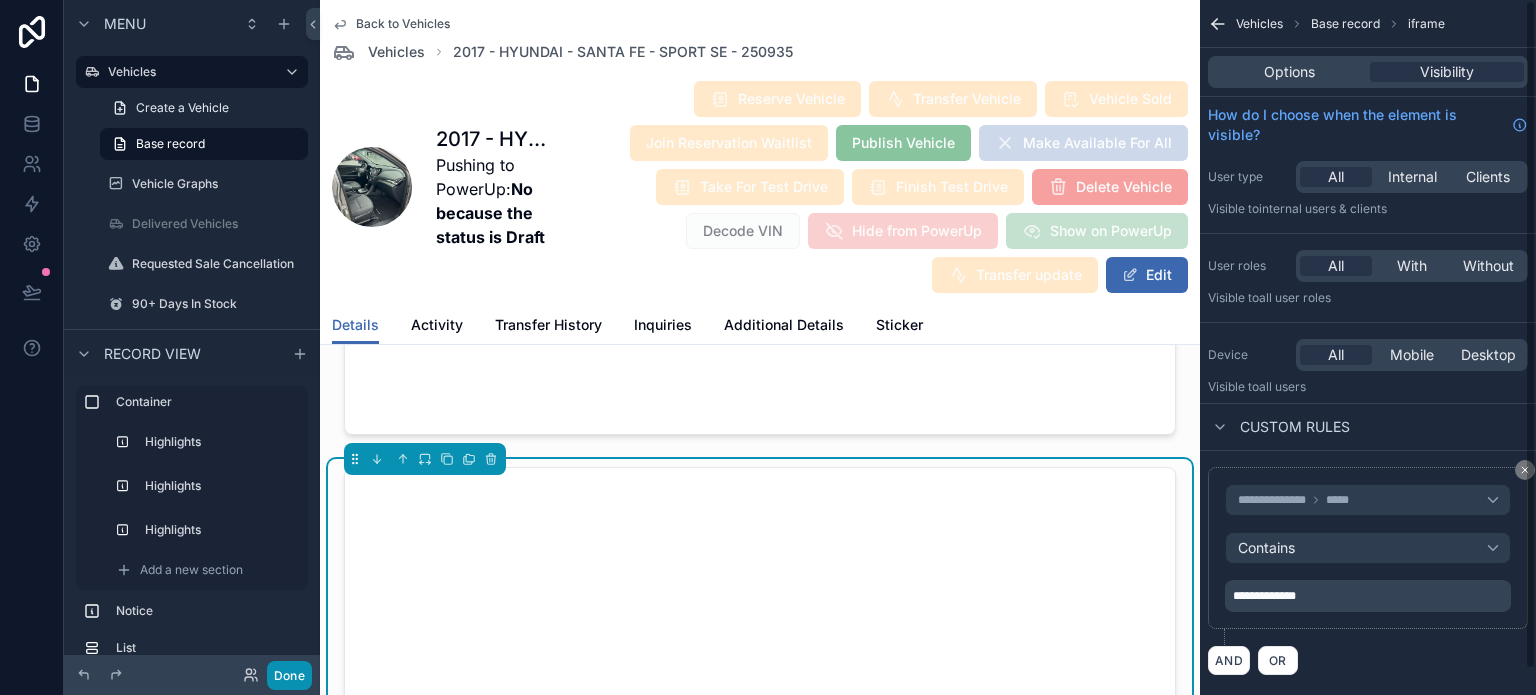 click on "Done" at bounding box center [289, 675] 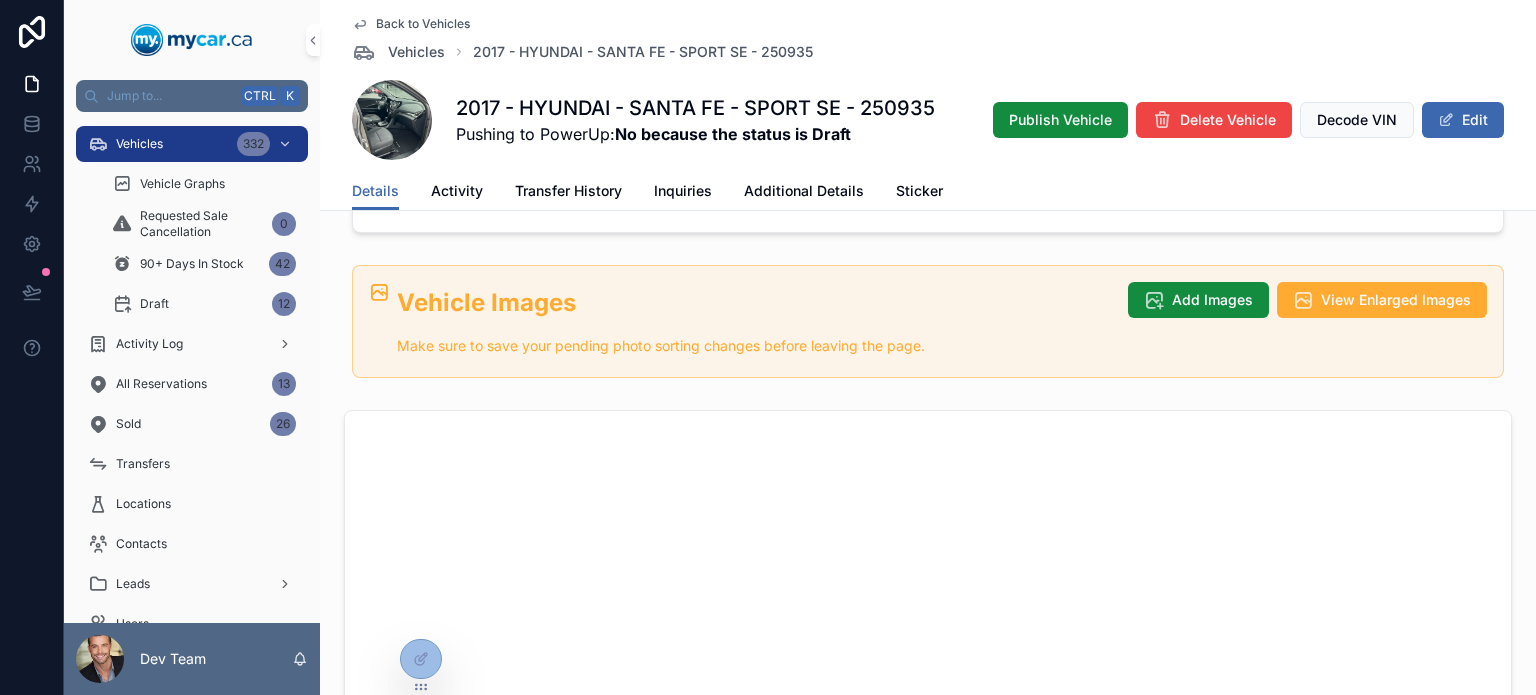 scroll, scrollTop: 723, scrollLeft: 0, axis: vertical 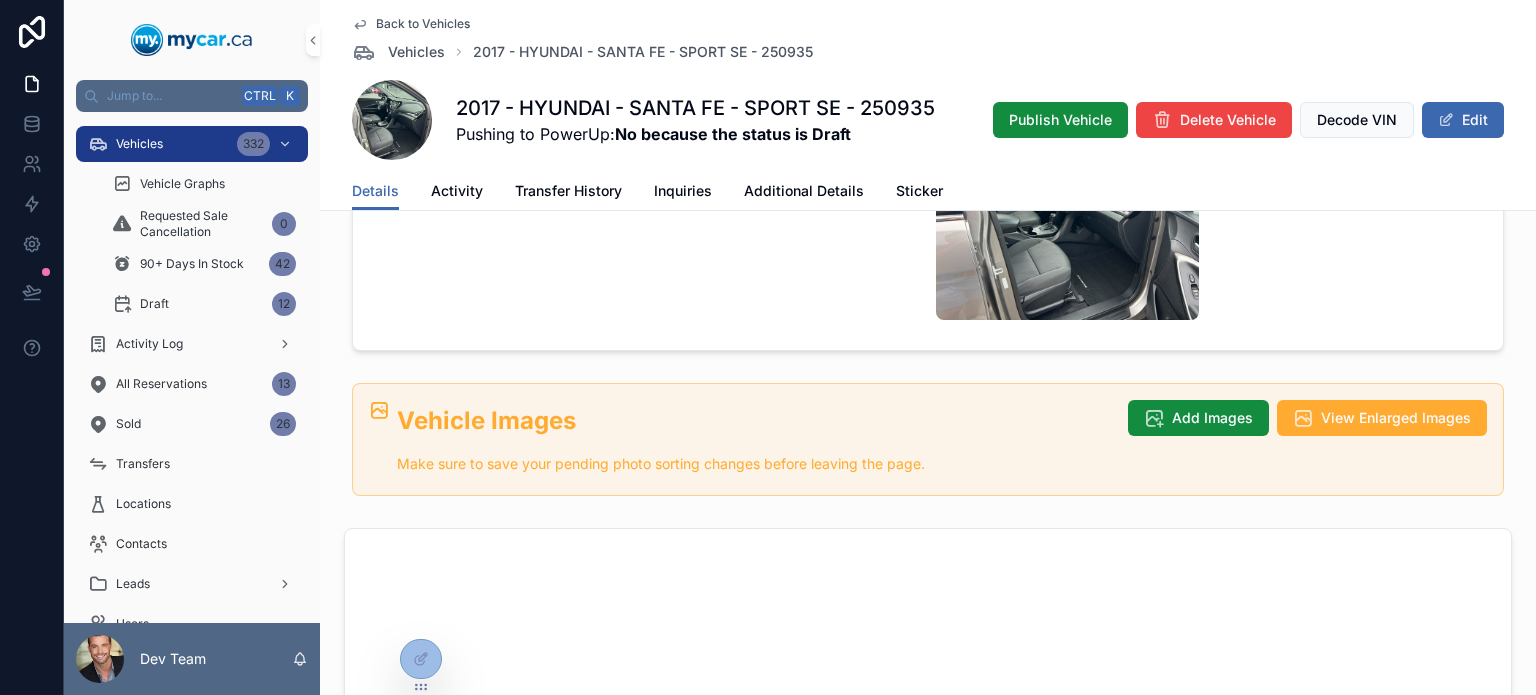 click 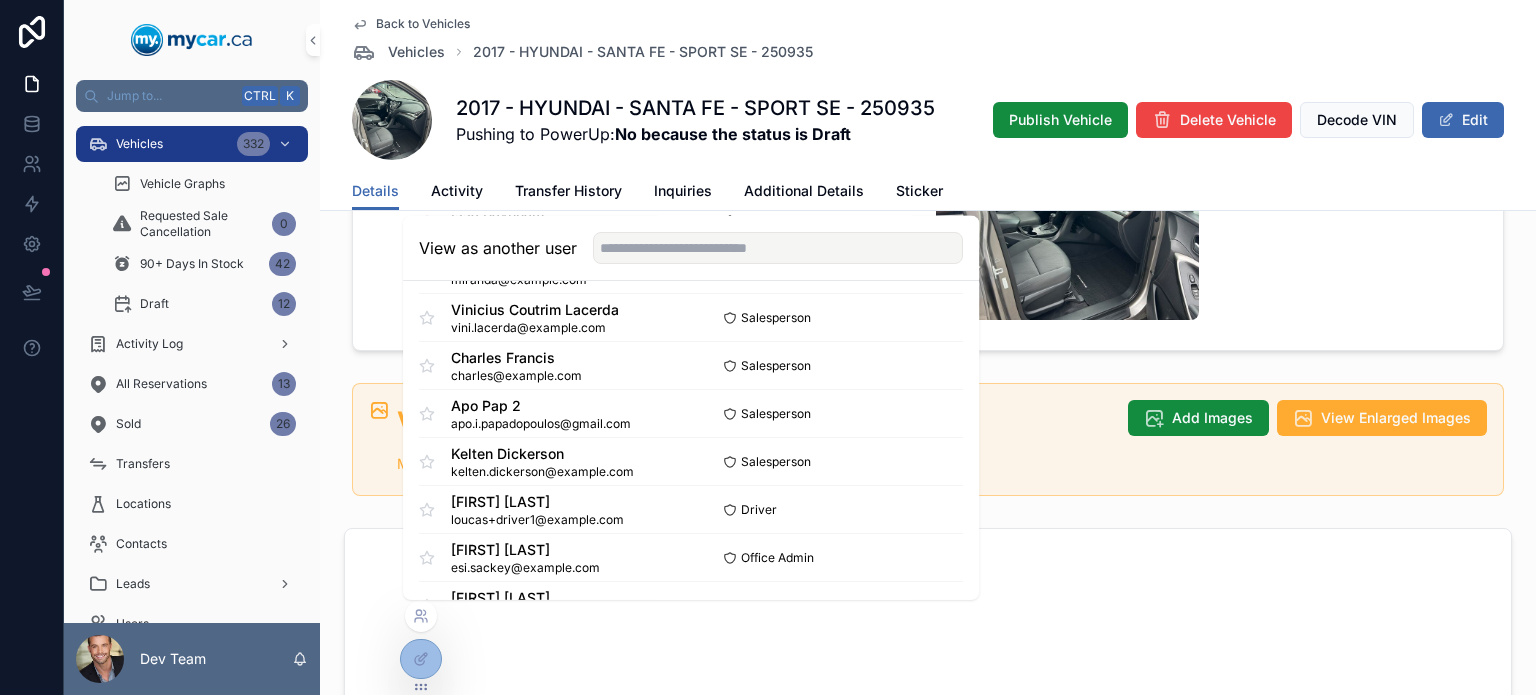 scroll, scrollTop: 0, scrollLeft: 0, axis: both 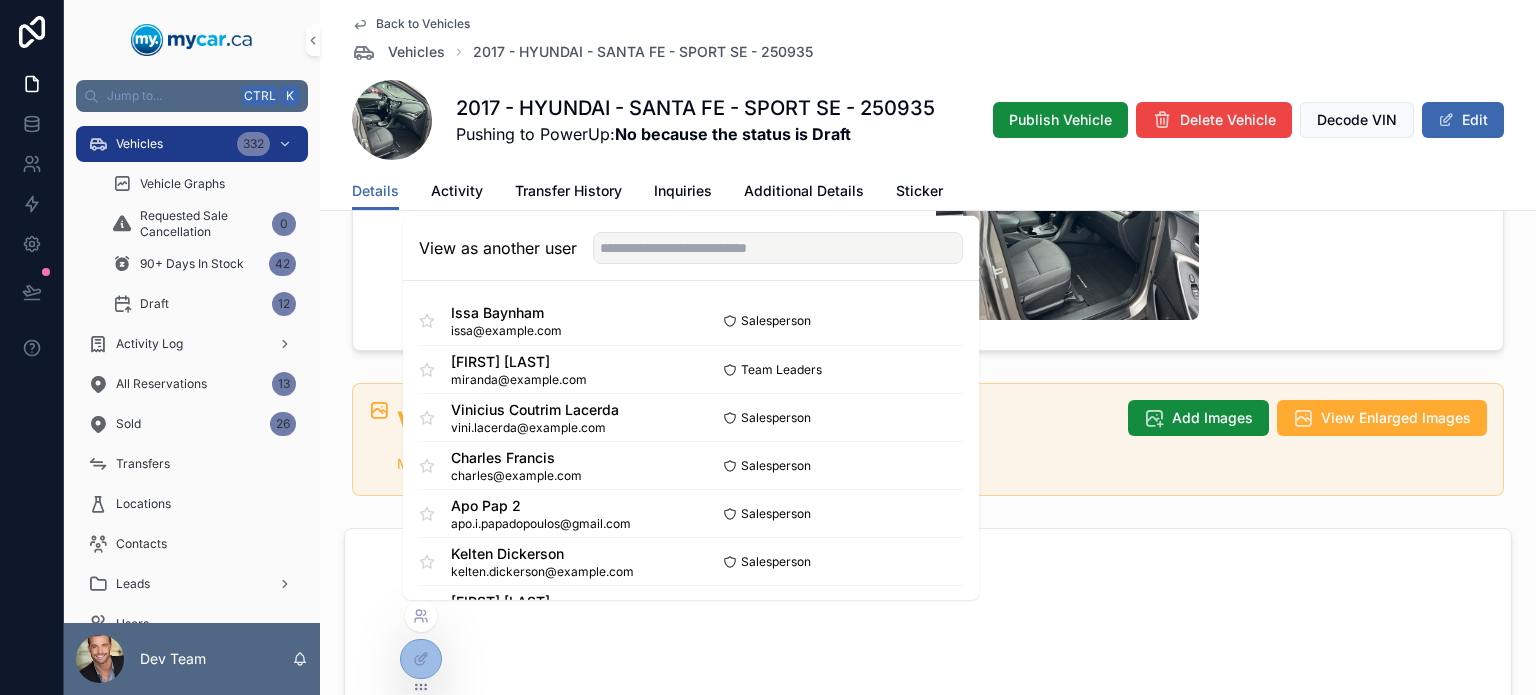 click on "Select" at bounding box center [0, 0] 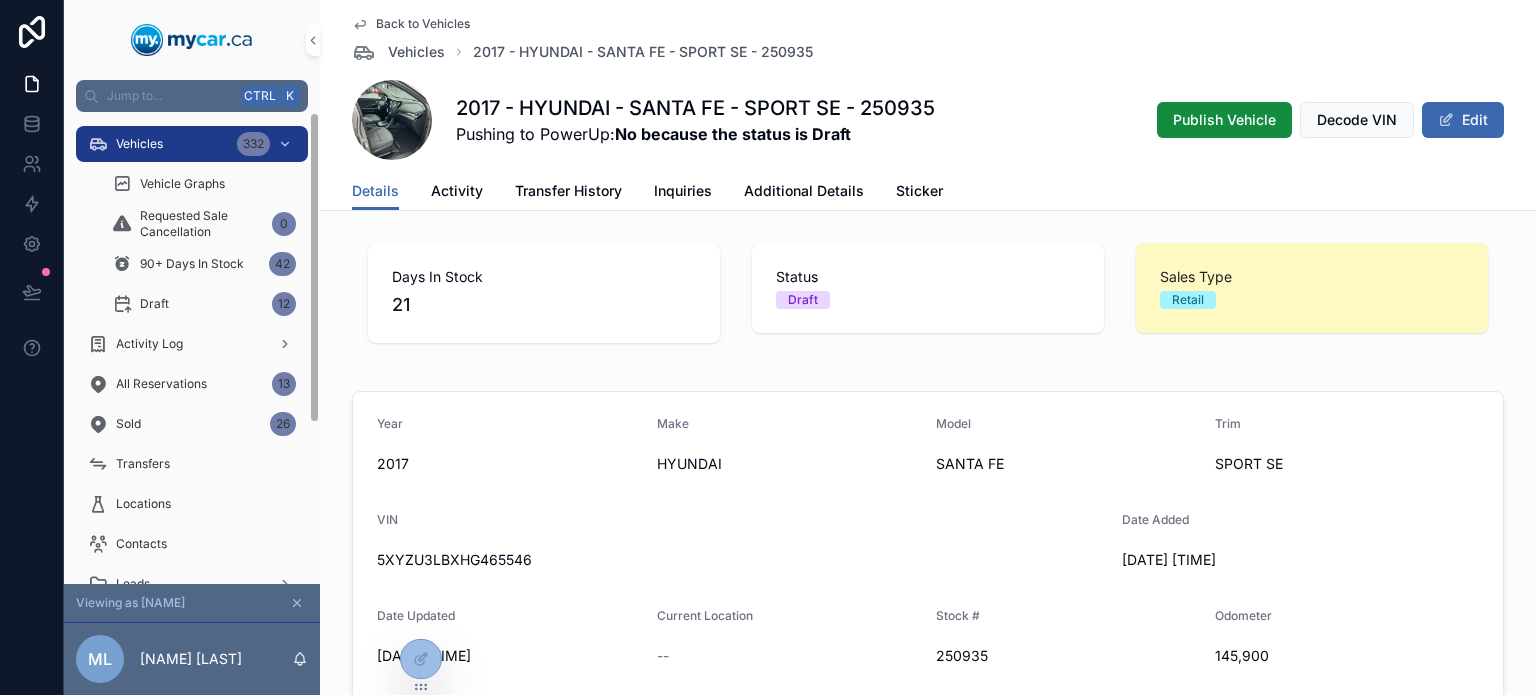 scroll, scrollTop: 0, scrollLeft: 0, axis: both 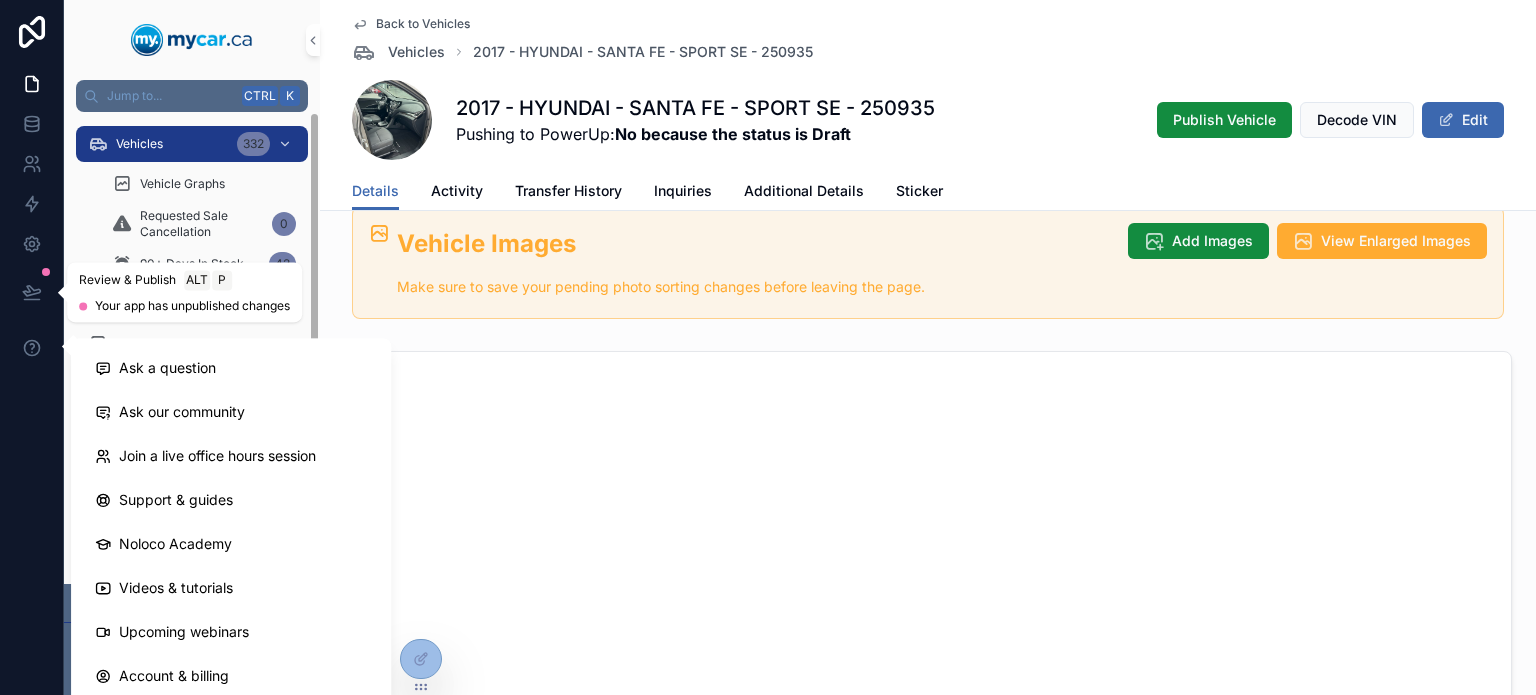 click at bounding box center [32, 292] 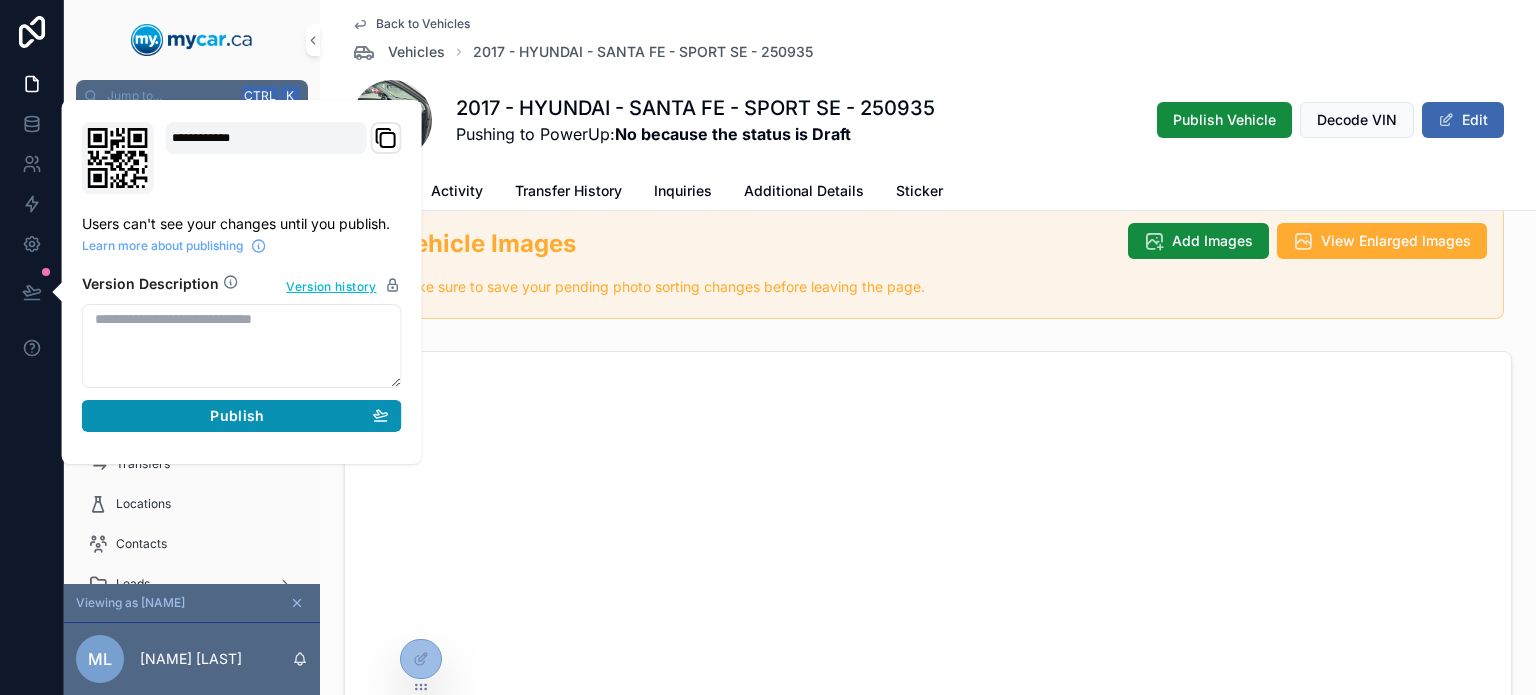 click on "Publish" at bounding box center [242, 416] 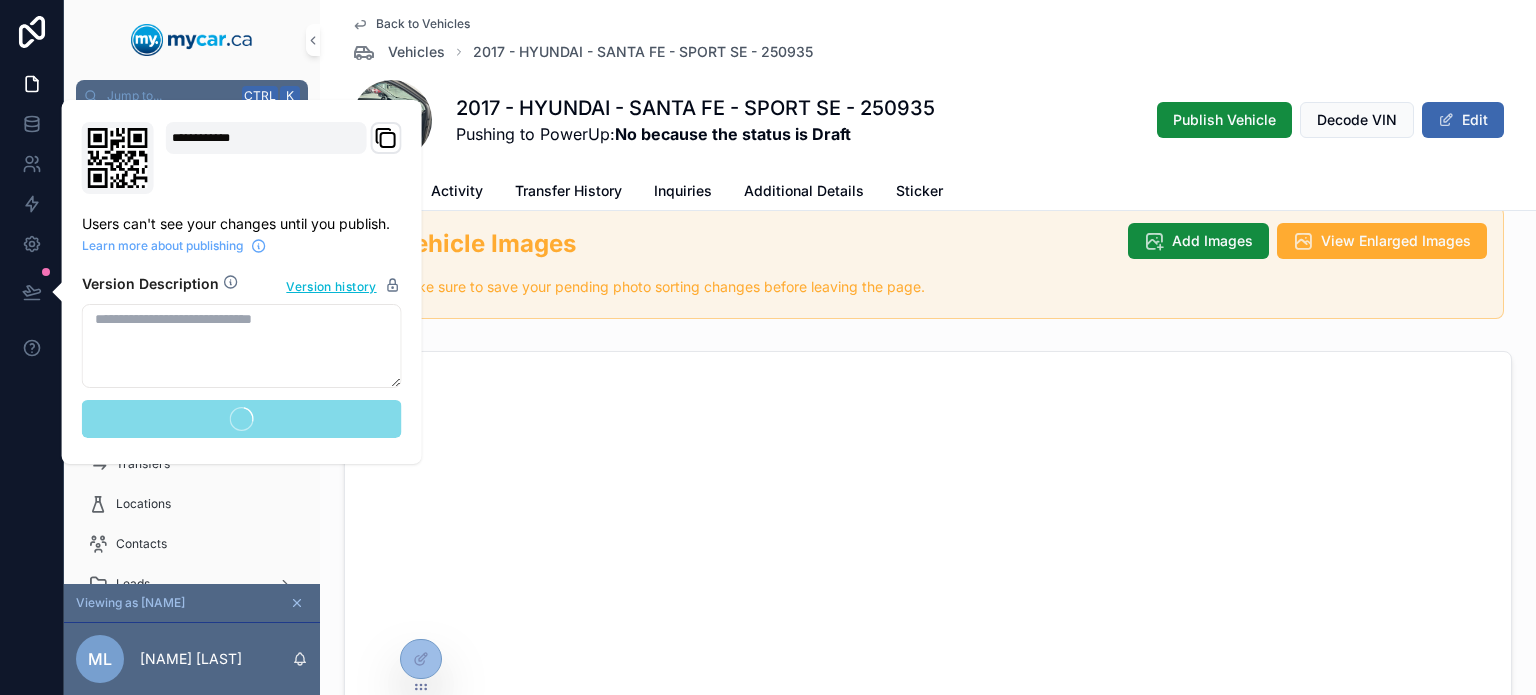 scroll, scrollTop: 800, scrollLeft: 0, axis: vertical 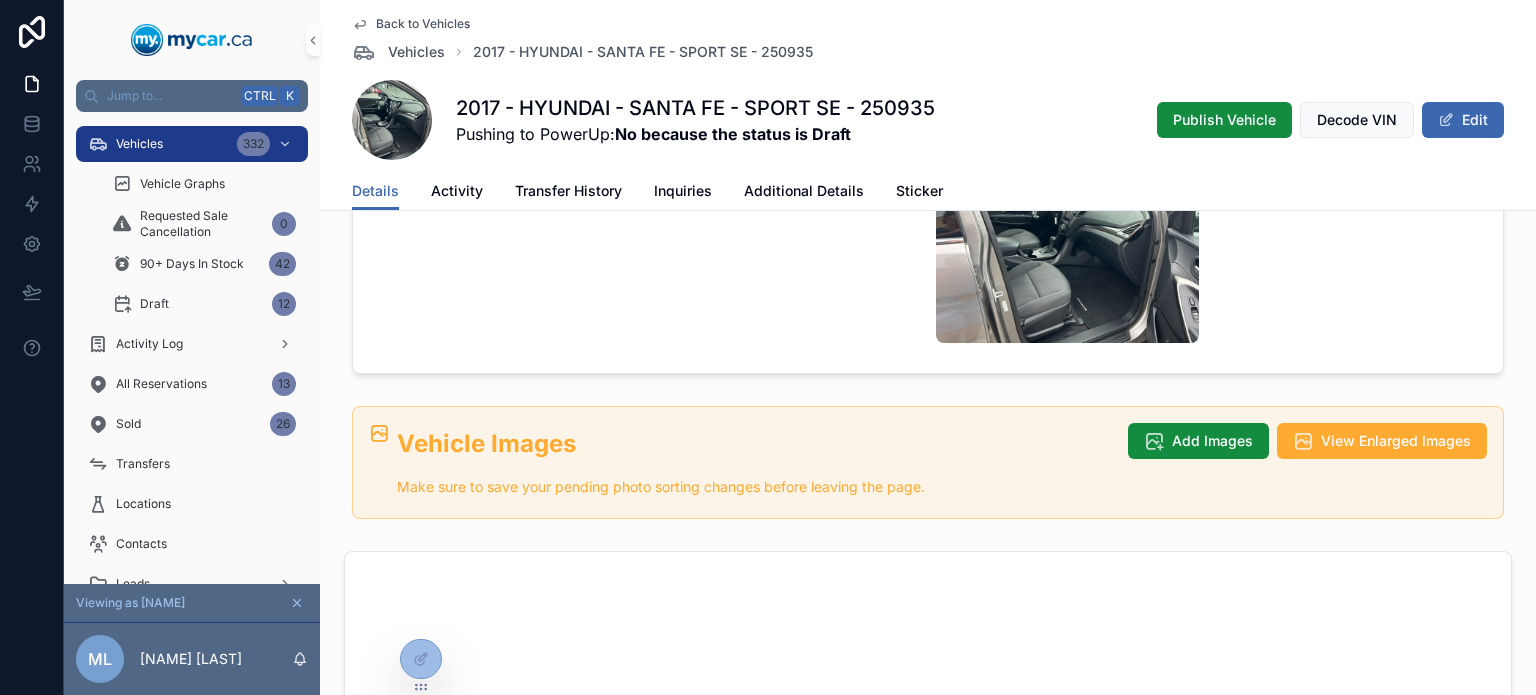 click on "Add Images" at bounding box center (1212, 441) 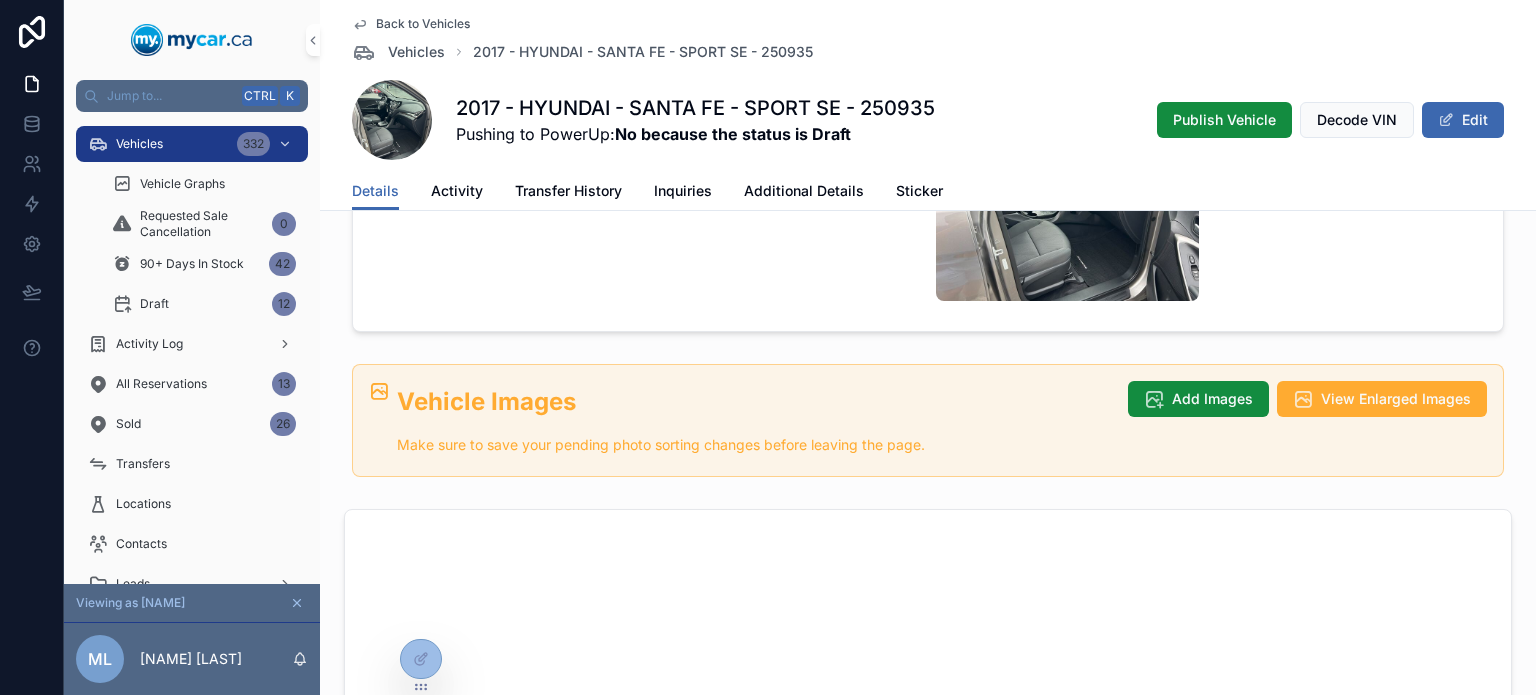 scroll, scrollTop: 800, scrollLeft: 0, axis: vertical 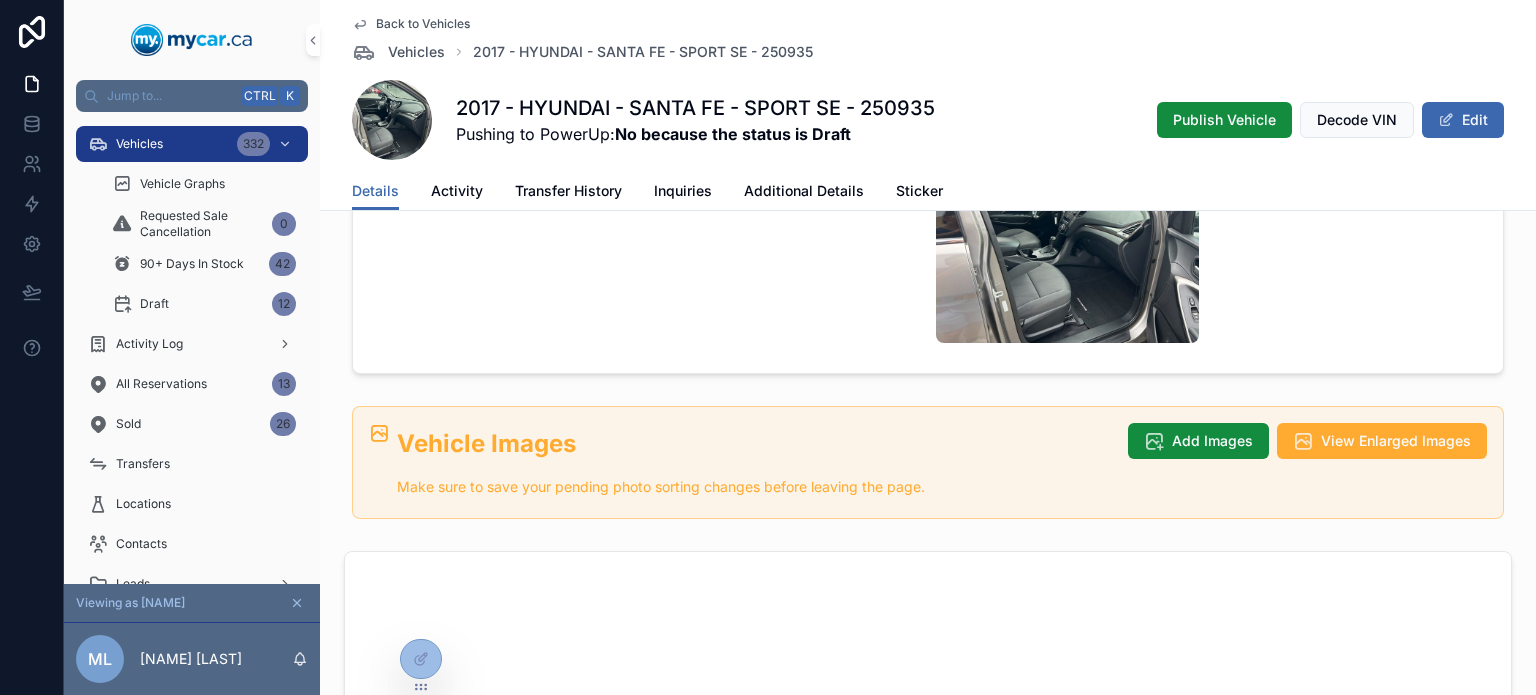 click on "Vehicle Images Make sure to save your pending photo sorting changes before leaving the page. Add Images View Enlarged Images" at bounding box center (928, 463) 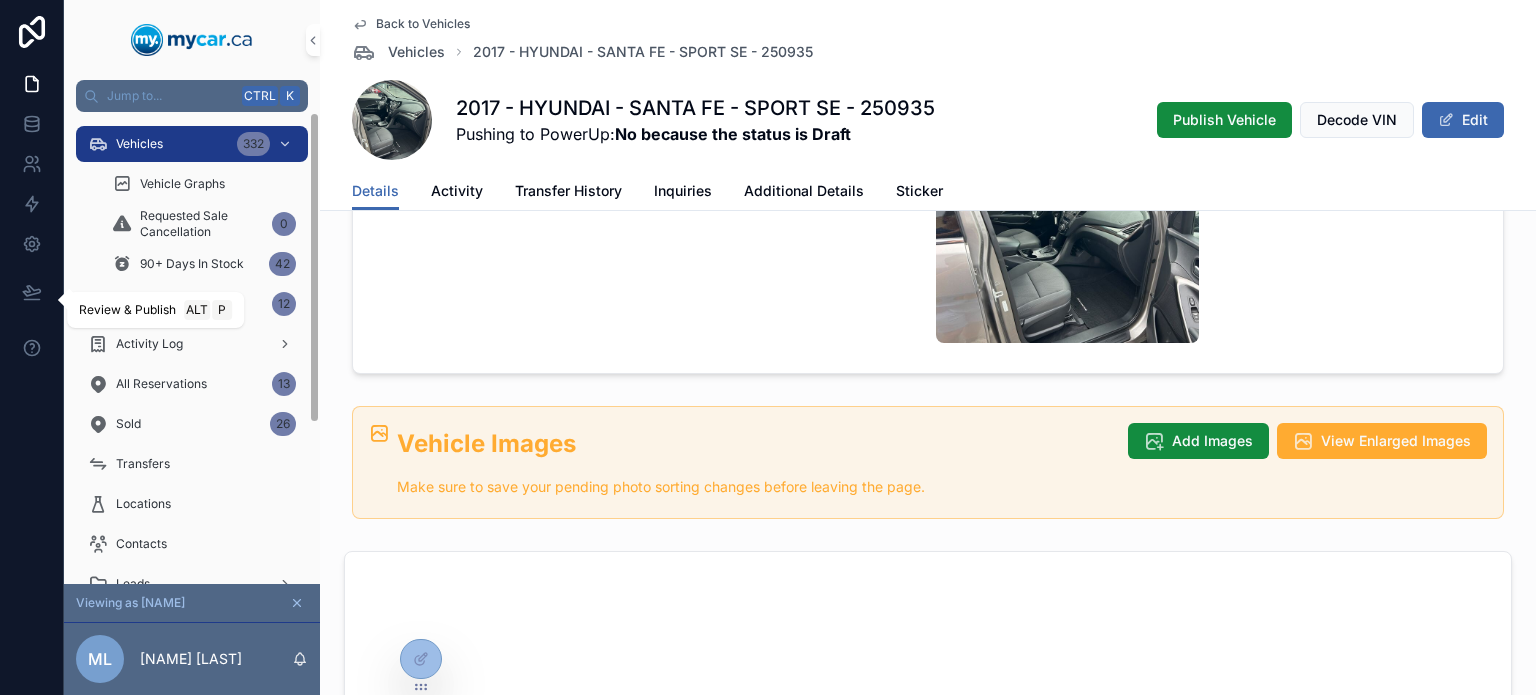 click 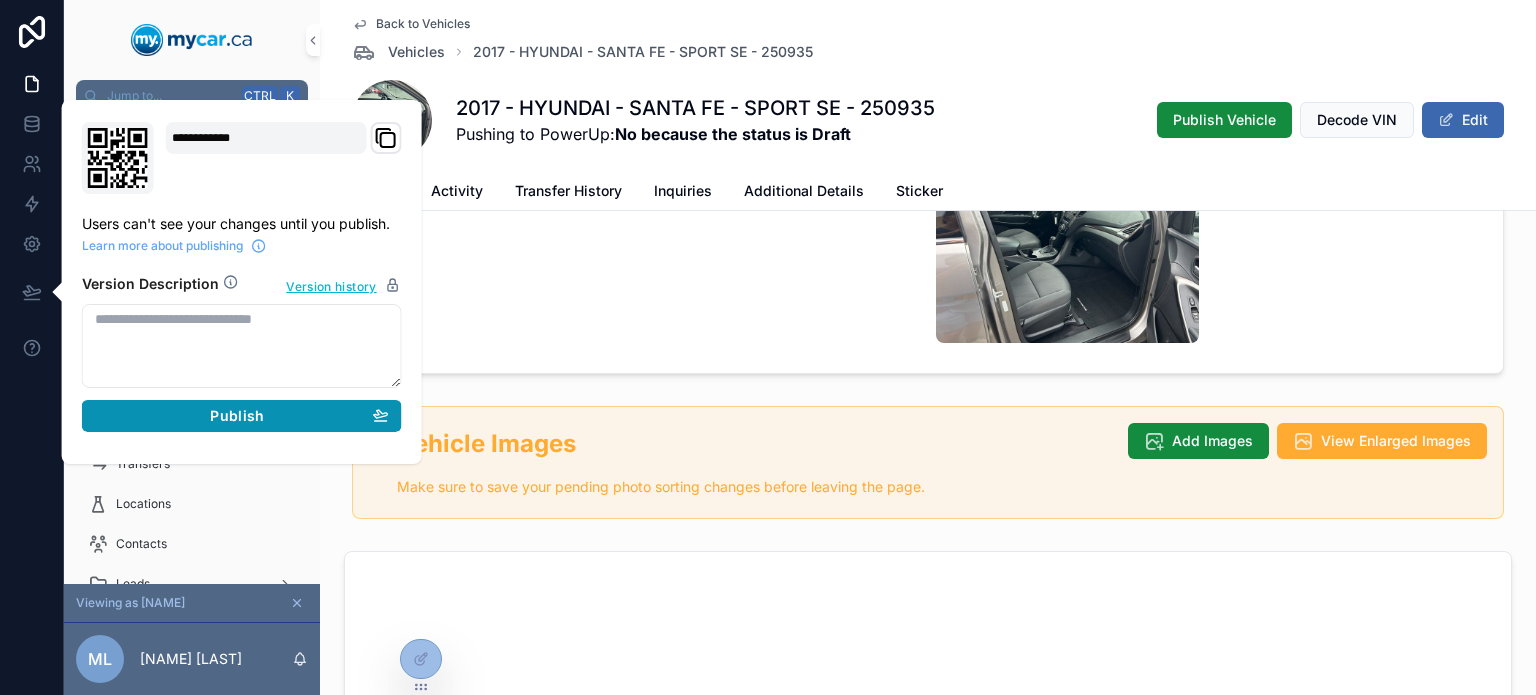 click on "Publish" at bounding box center (237, 416) 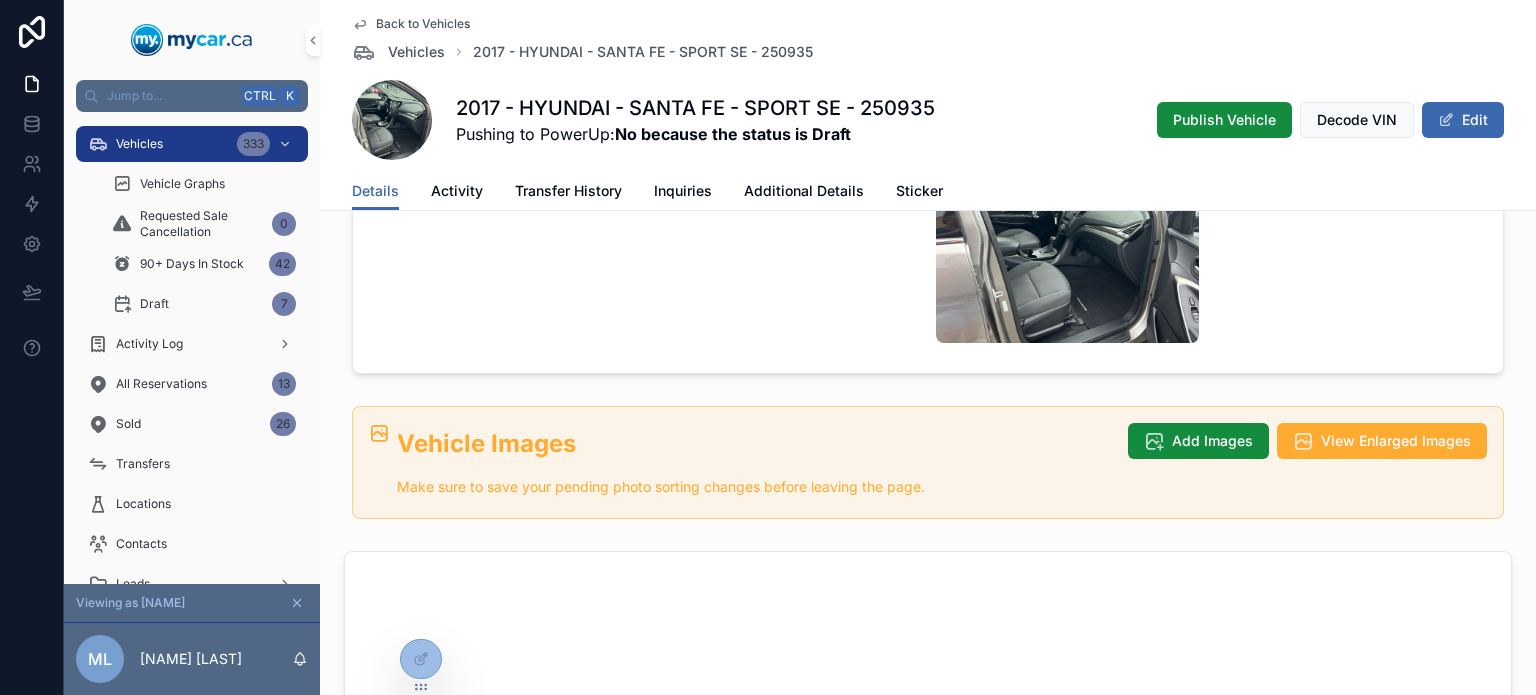 click at bounding box center [32, 32] 